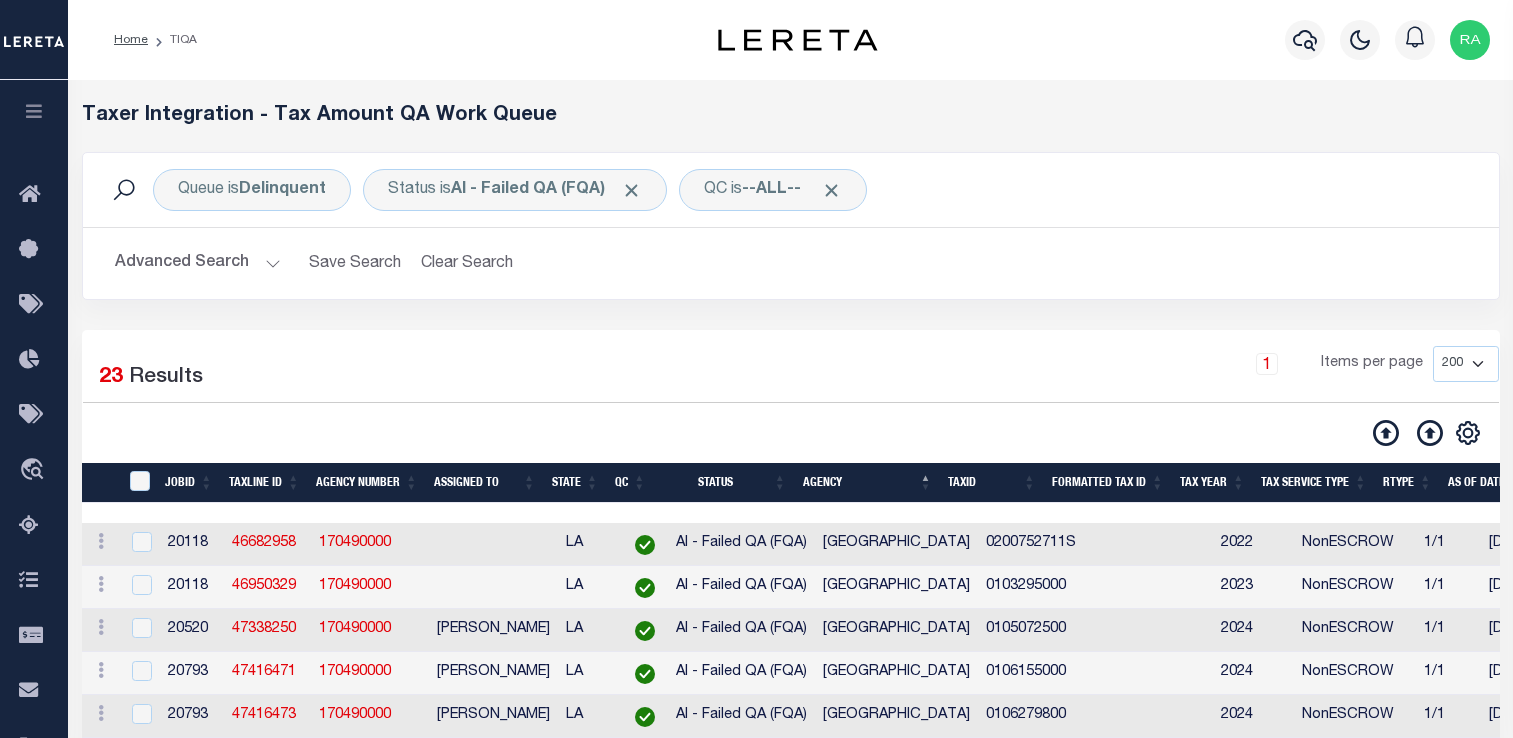 select on "200" 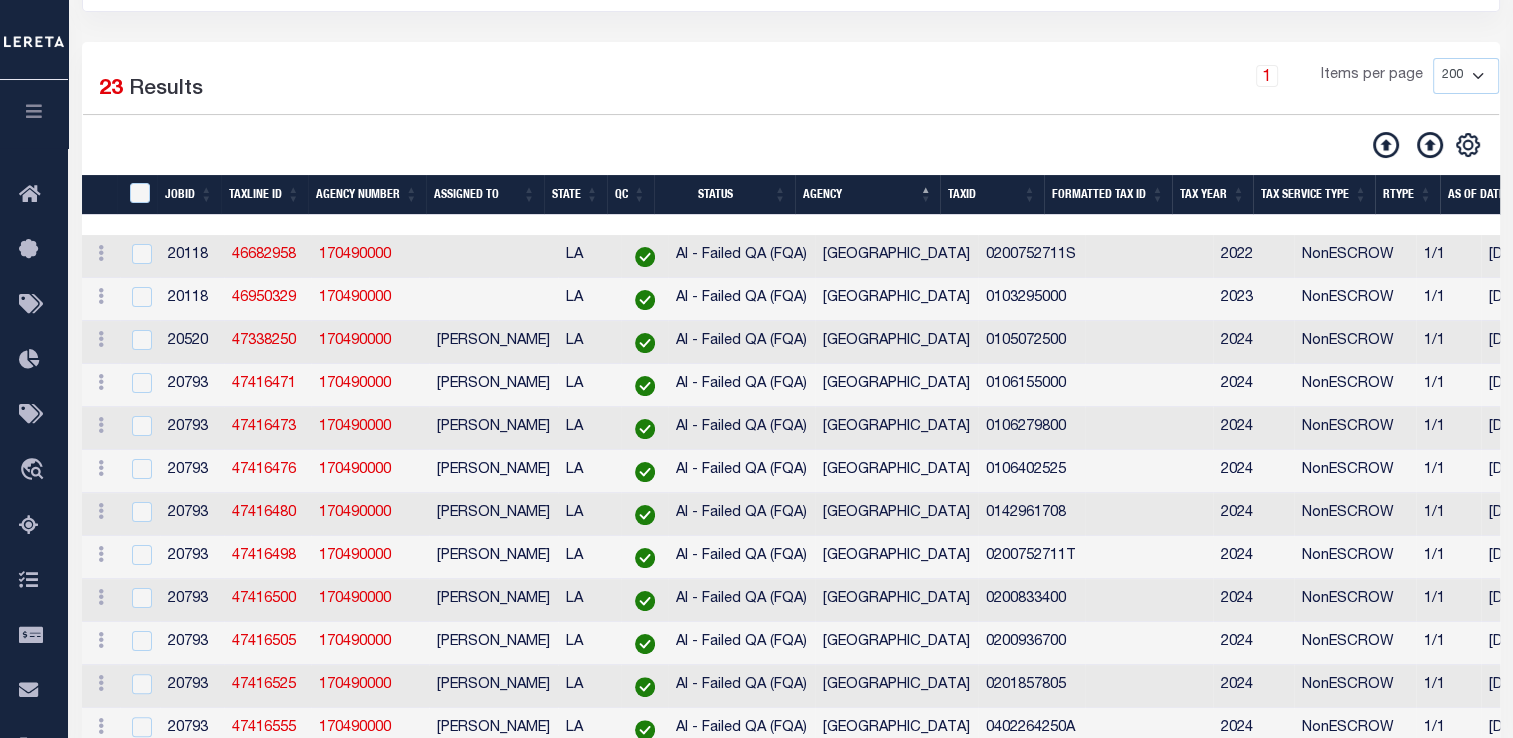 scroll, scrollTop: 284, scrollLeft: 0, axis: vertical 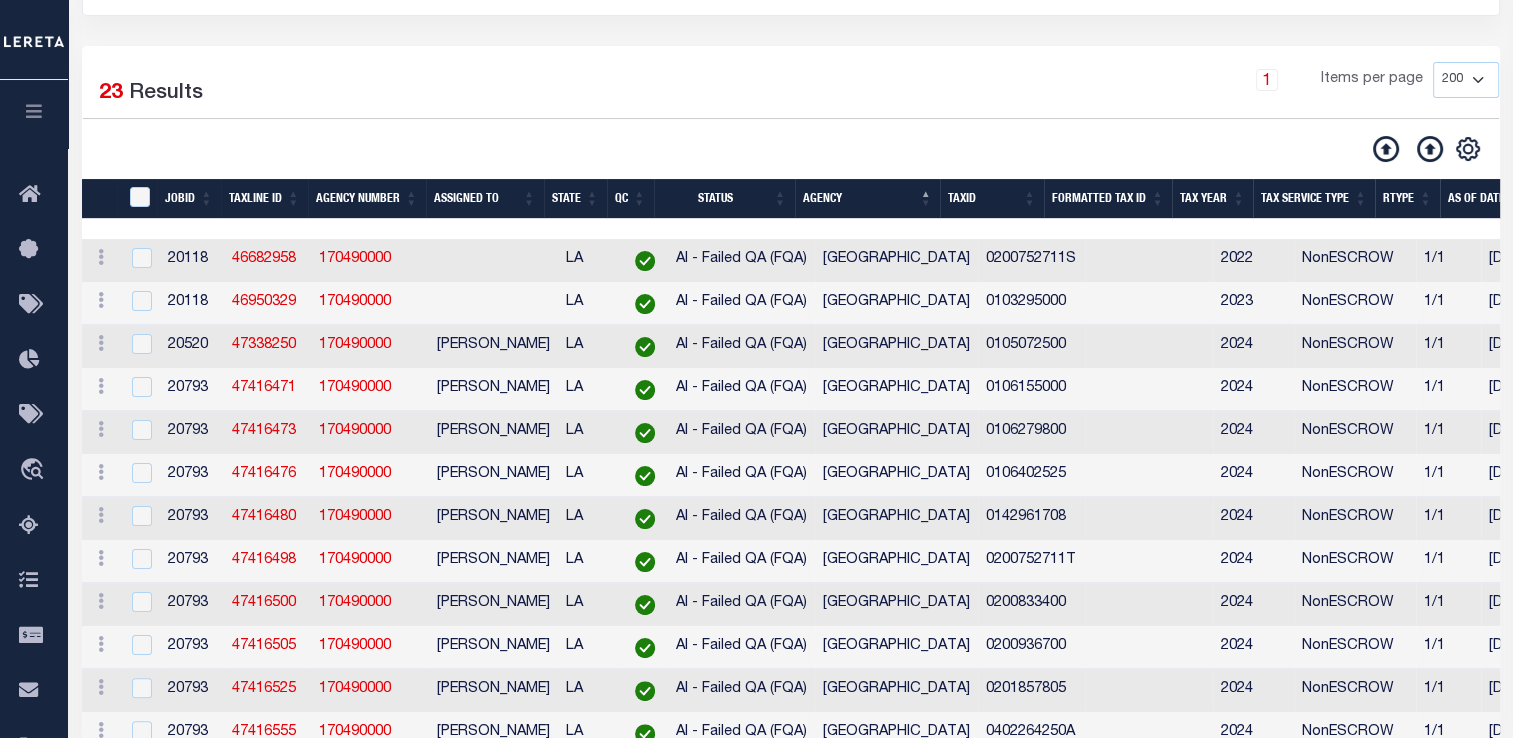 drag, startPoint x: 0, startPoint y: 0, endPoint x: 971, endPoint y: 138, distance: 980.7574 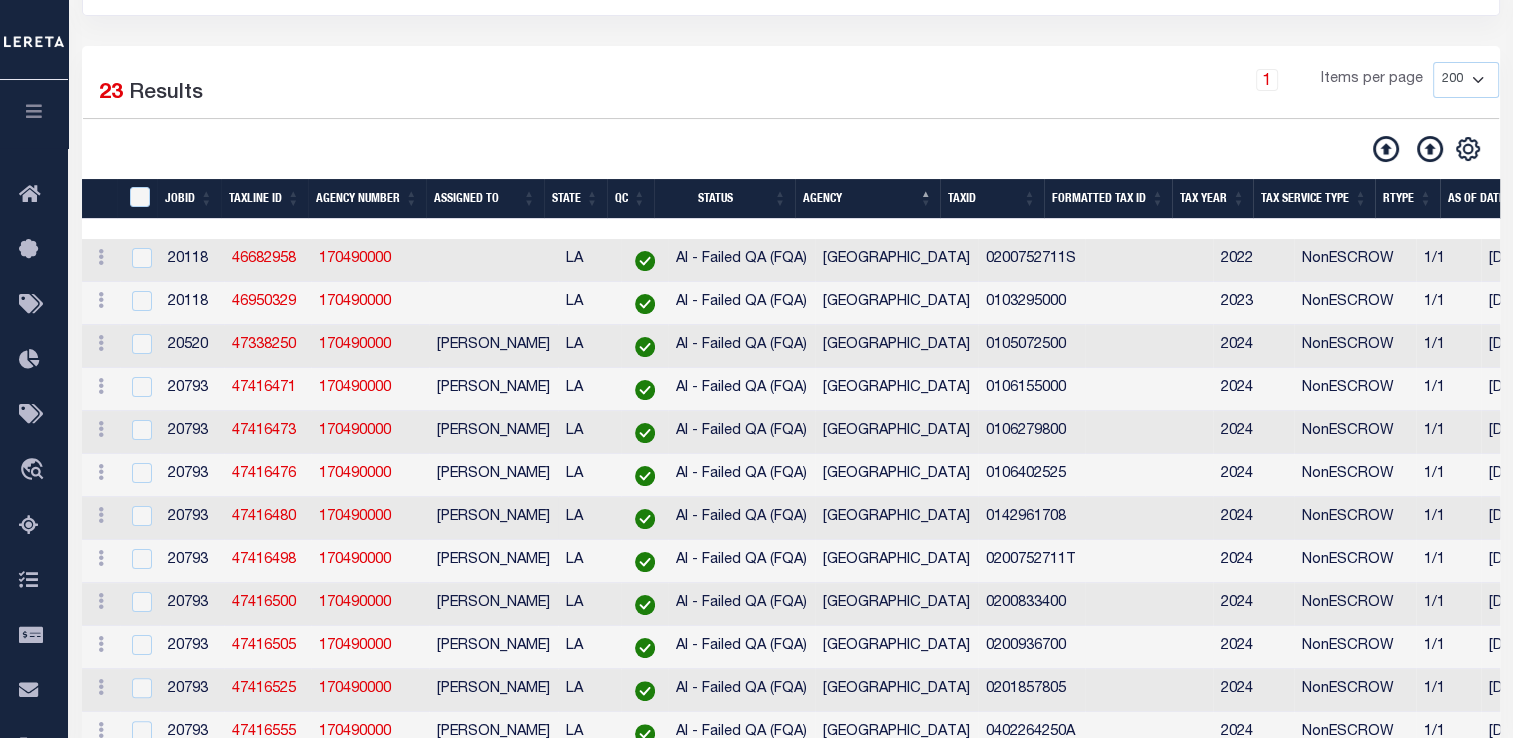 scroll, scrollTop: 0, scrollLeft: 24, axis: horizontal 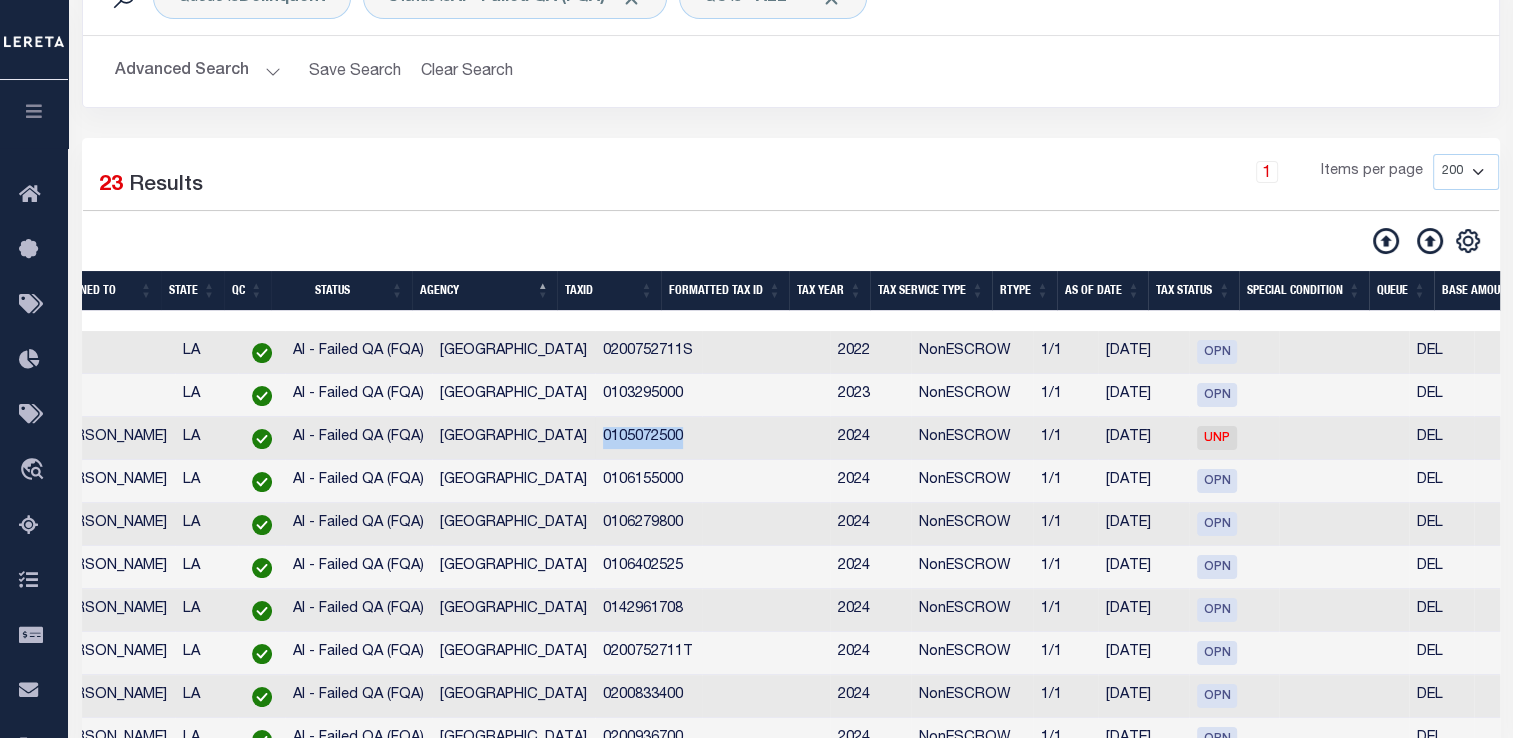 drag, startPoint x: 582, startPoint y: 441, endPoint x: 702, endPoint y: 438, distance: 120.03749 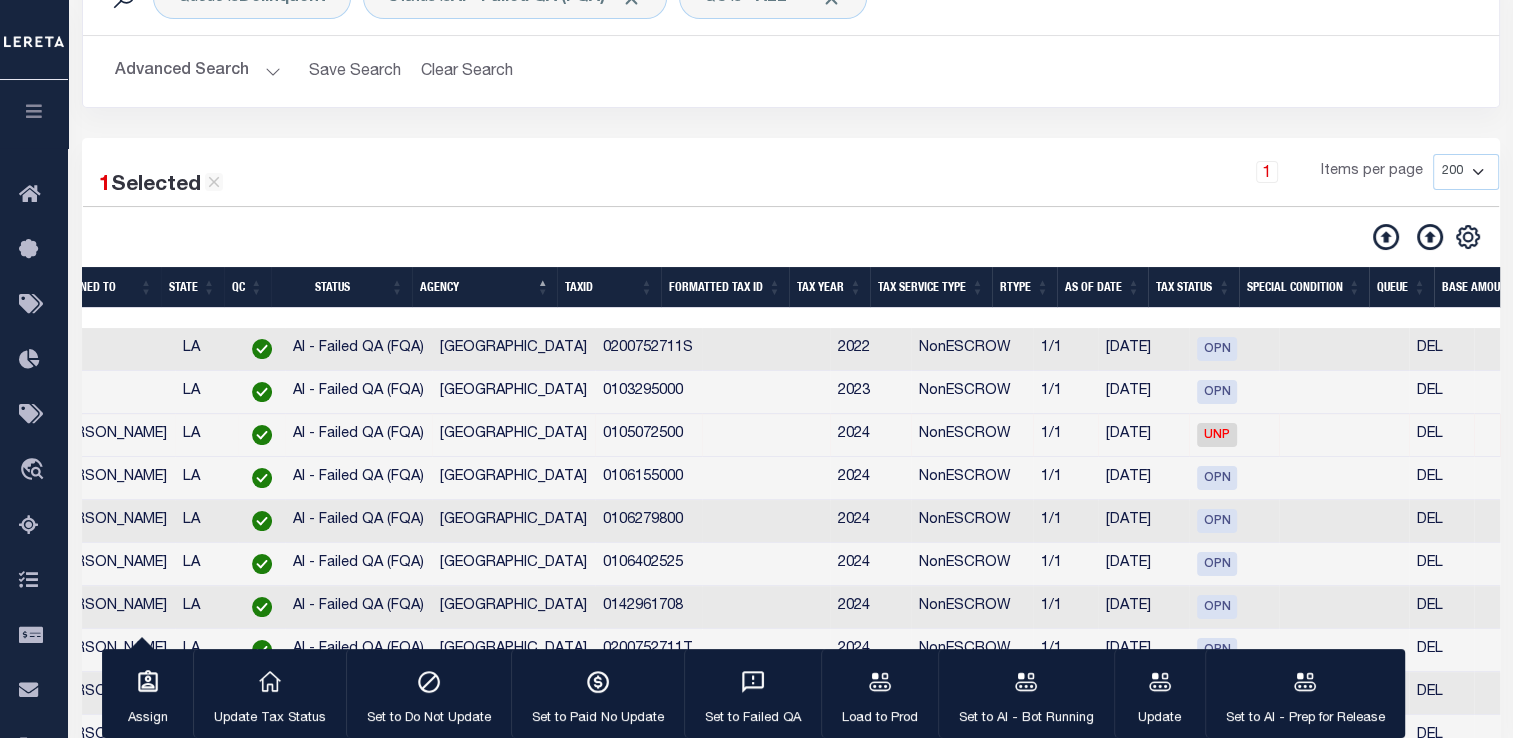 click at bounding box center (766, 435) 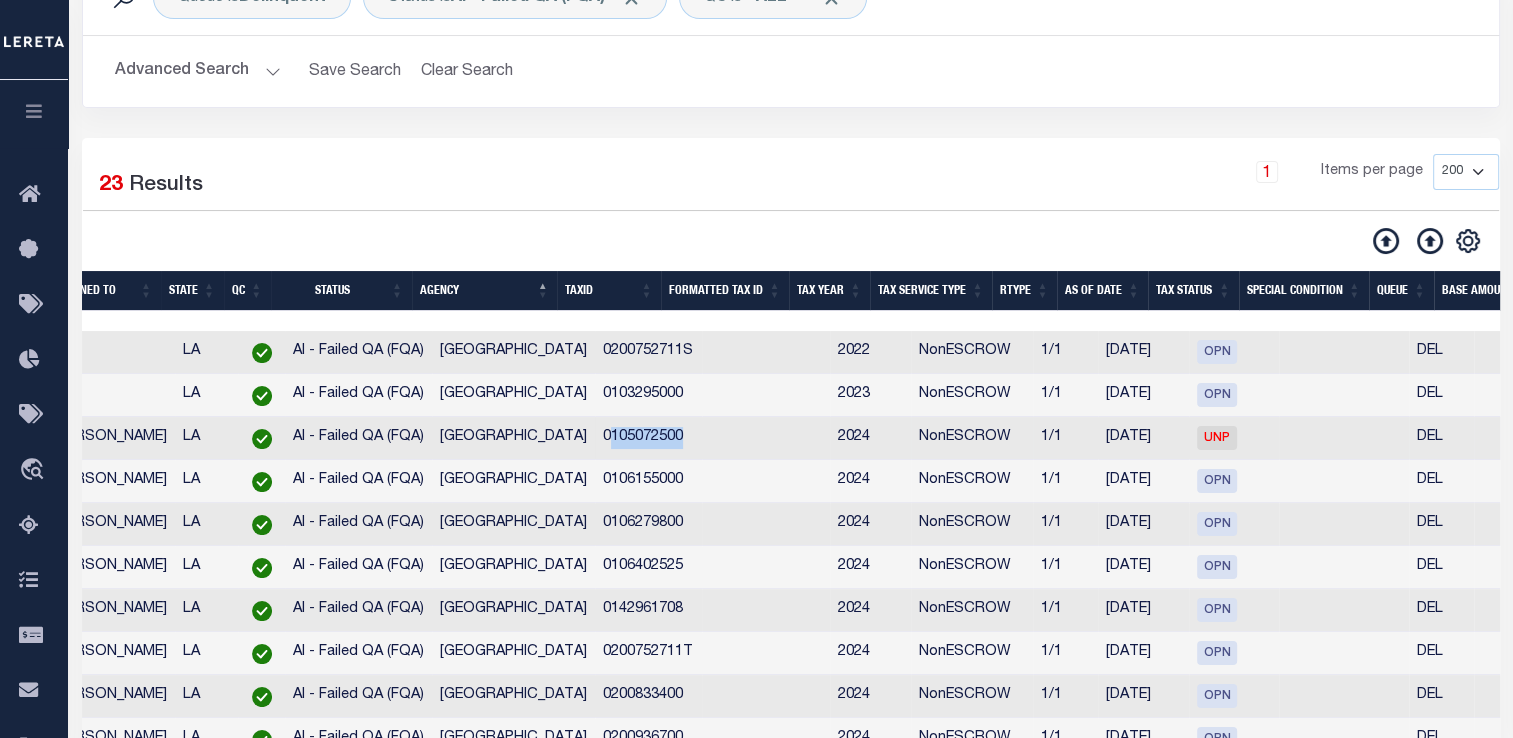 drag, startPoint x: 610, startPoint y: 442, endPoint x: 676, endPoint y: 450, distance: 66.48308 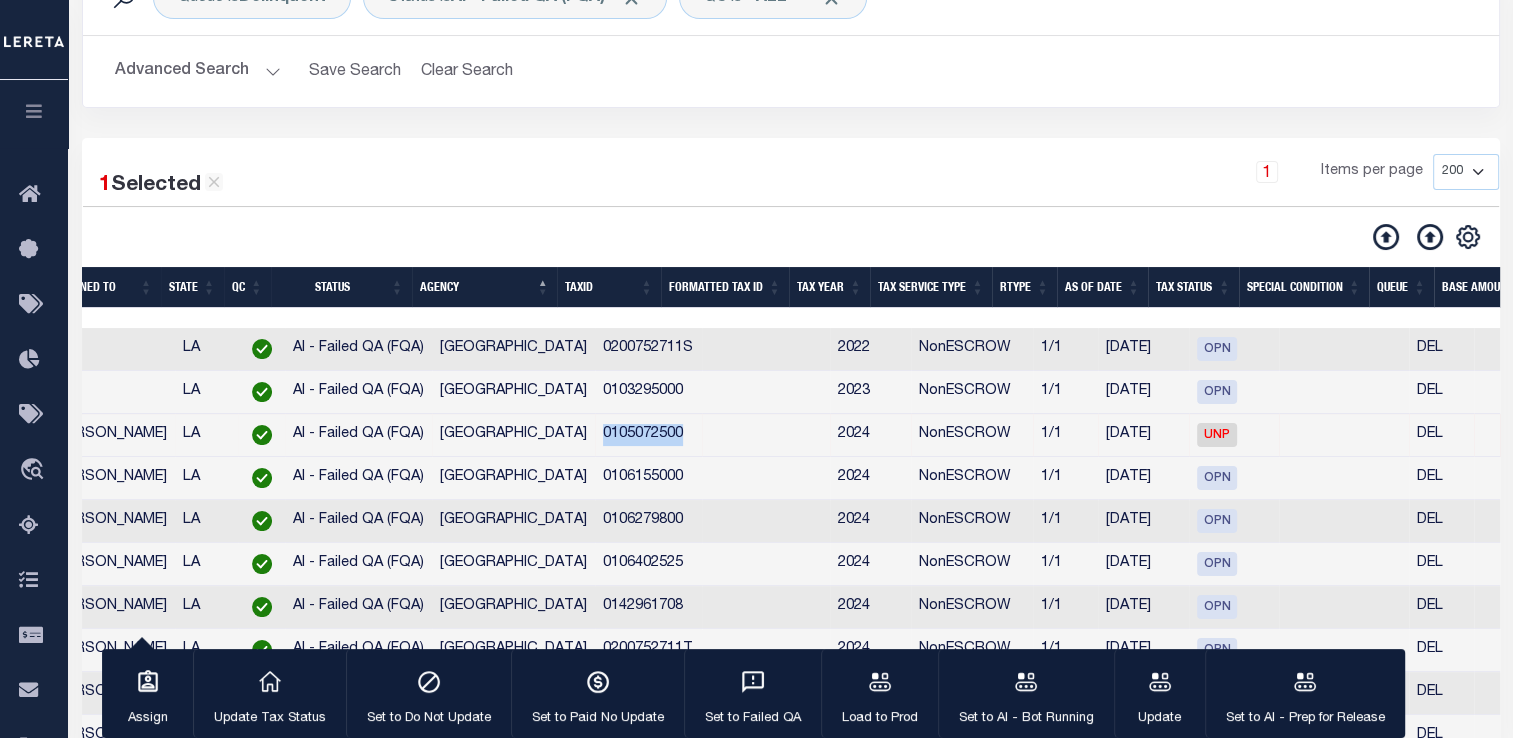 drag, startPoint x: 582, startPoint y: 437, endPoint x: 662, endPoint y: 438, distance: 80.00625 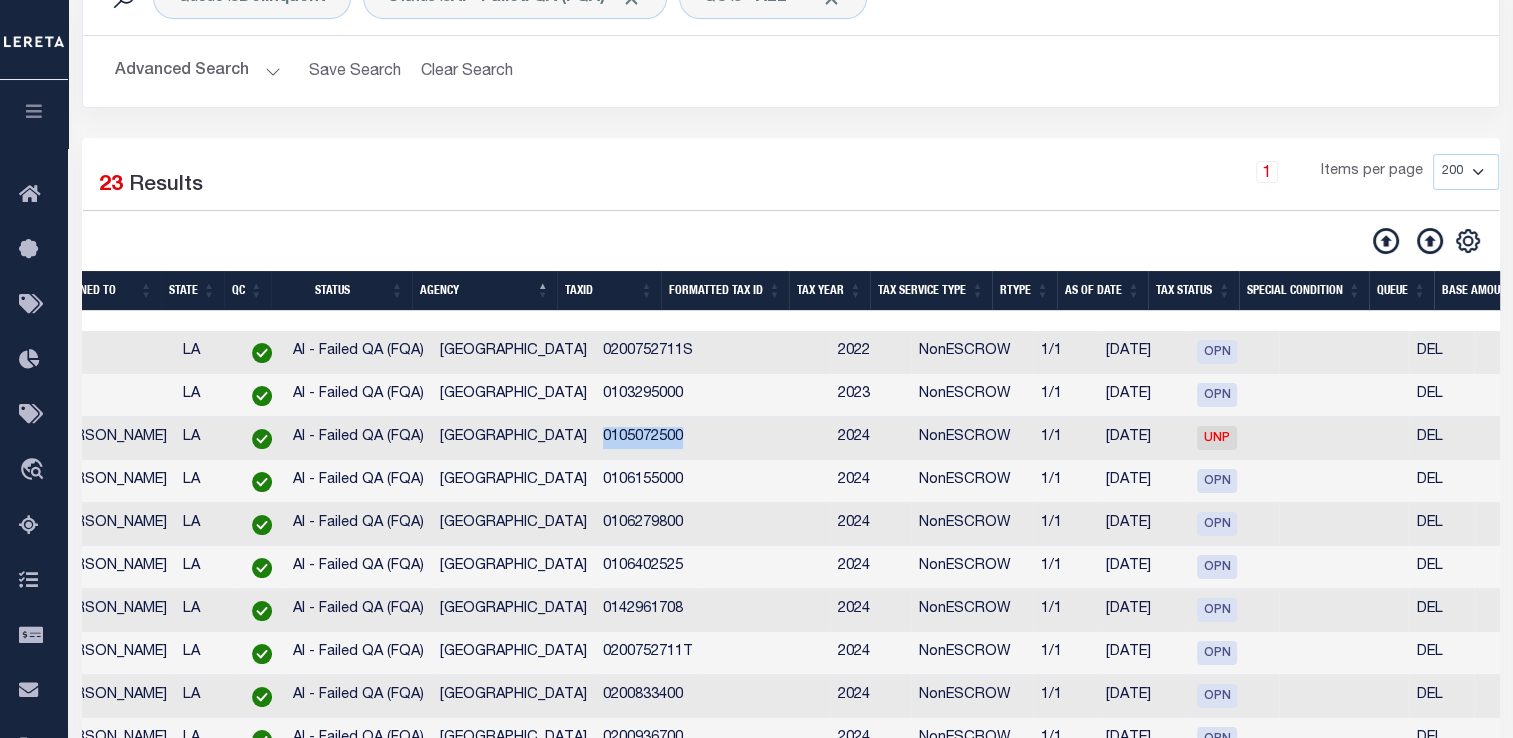 copy on "0105072500" 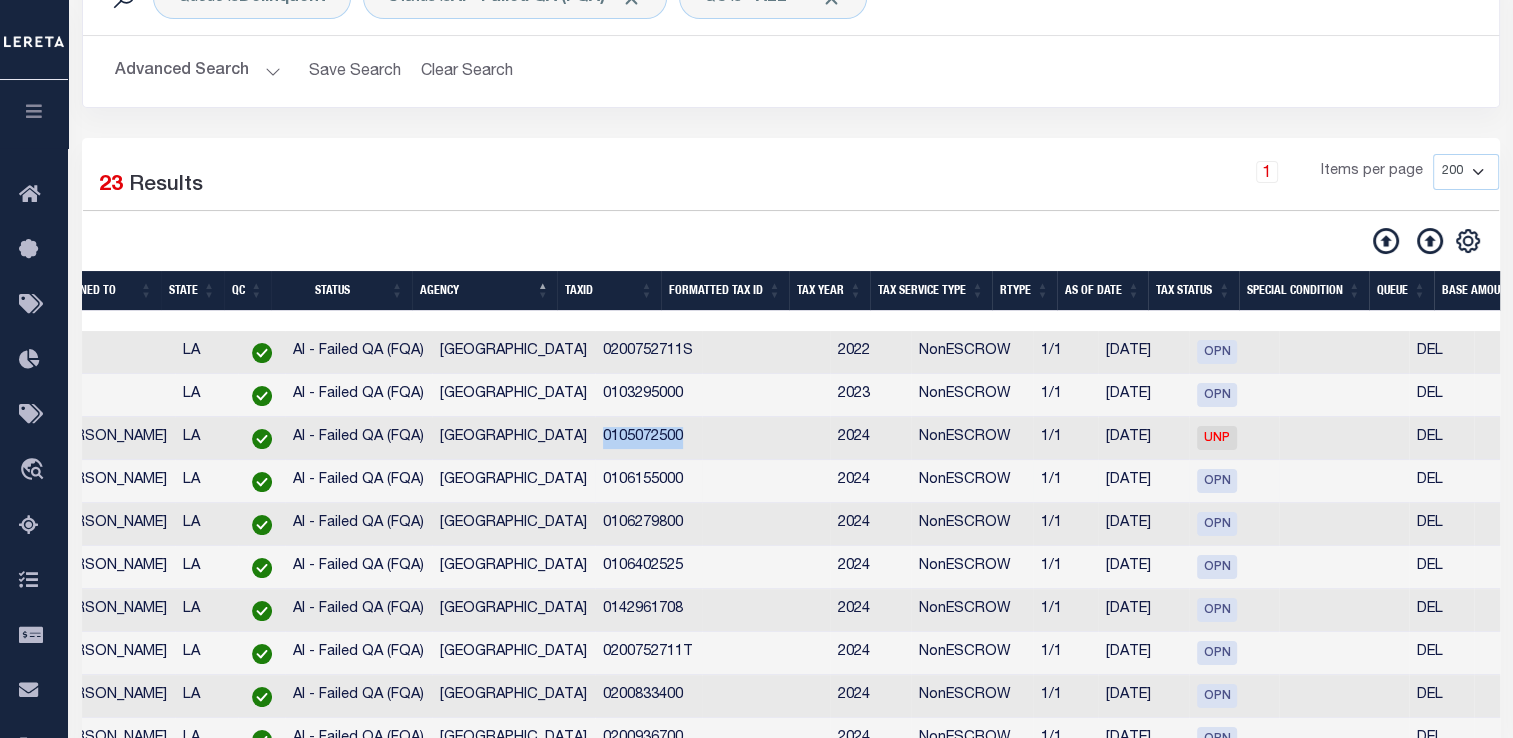 copy on "0105072500" 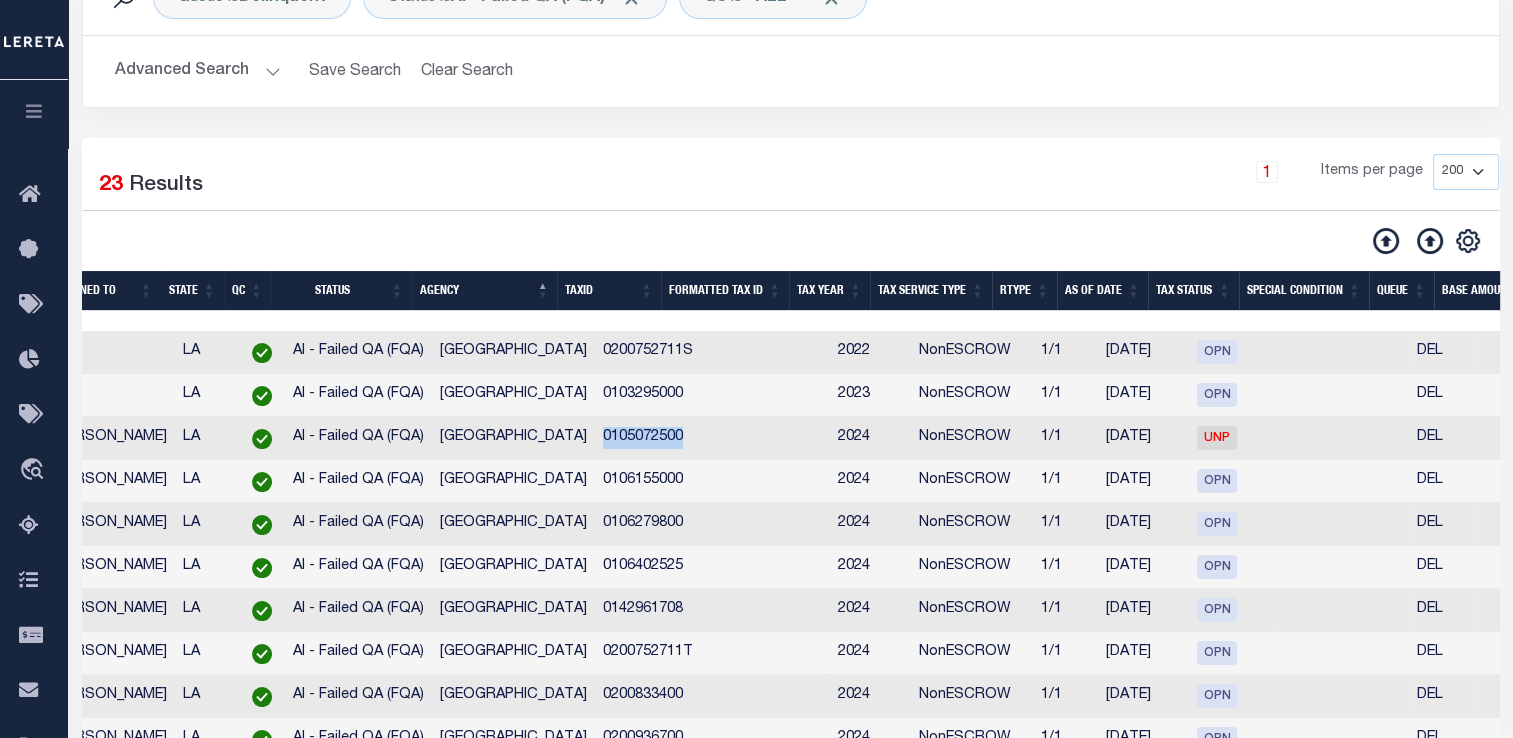 scroll, scrollTop: 0, scrollLeft: 143, axis: horizontal 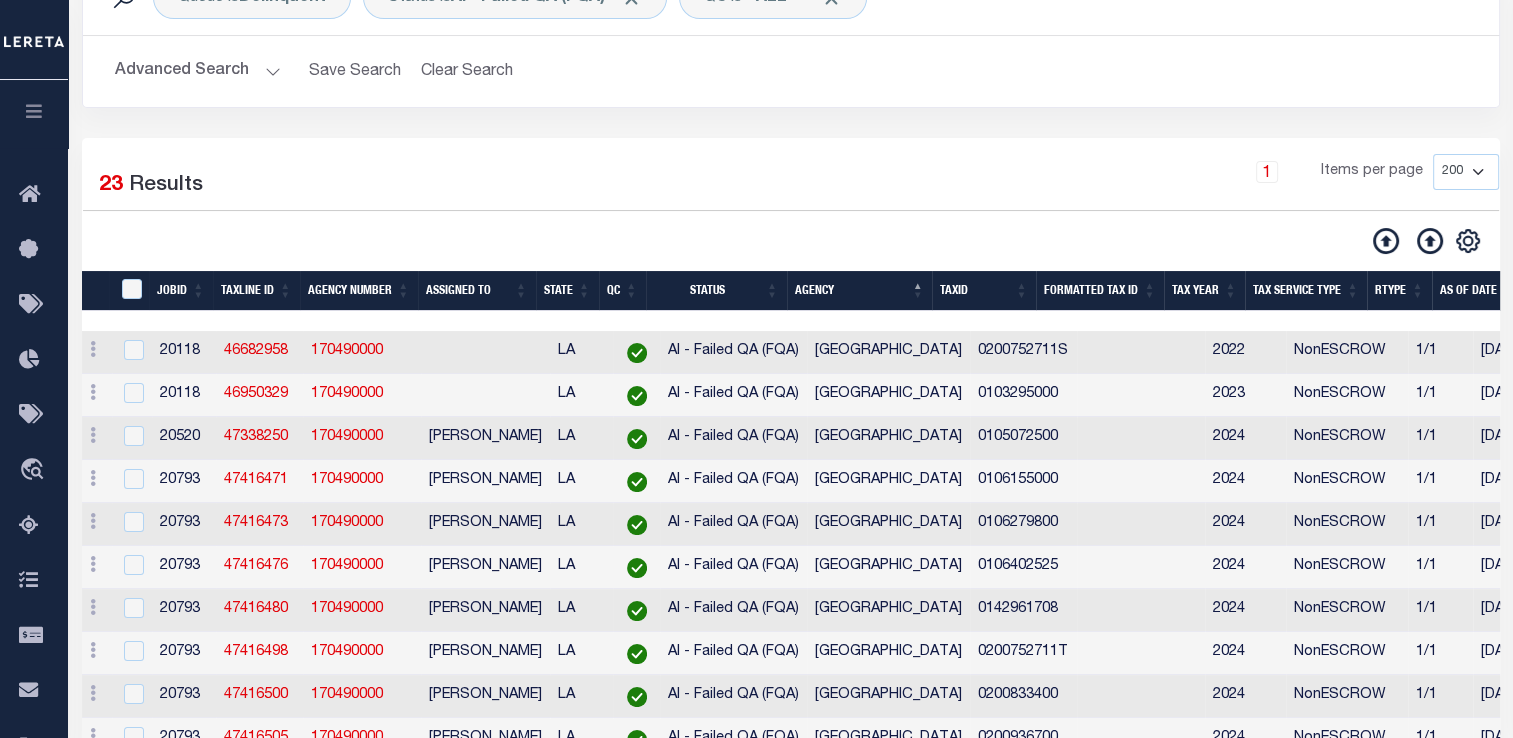 click on "1
Items per page   10 25 50 100 200 500 1000 2000" at bounding box center (971, 180) 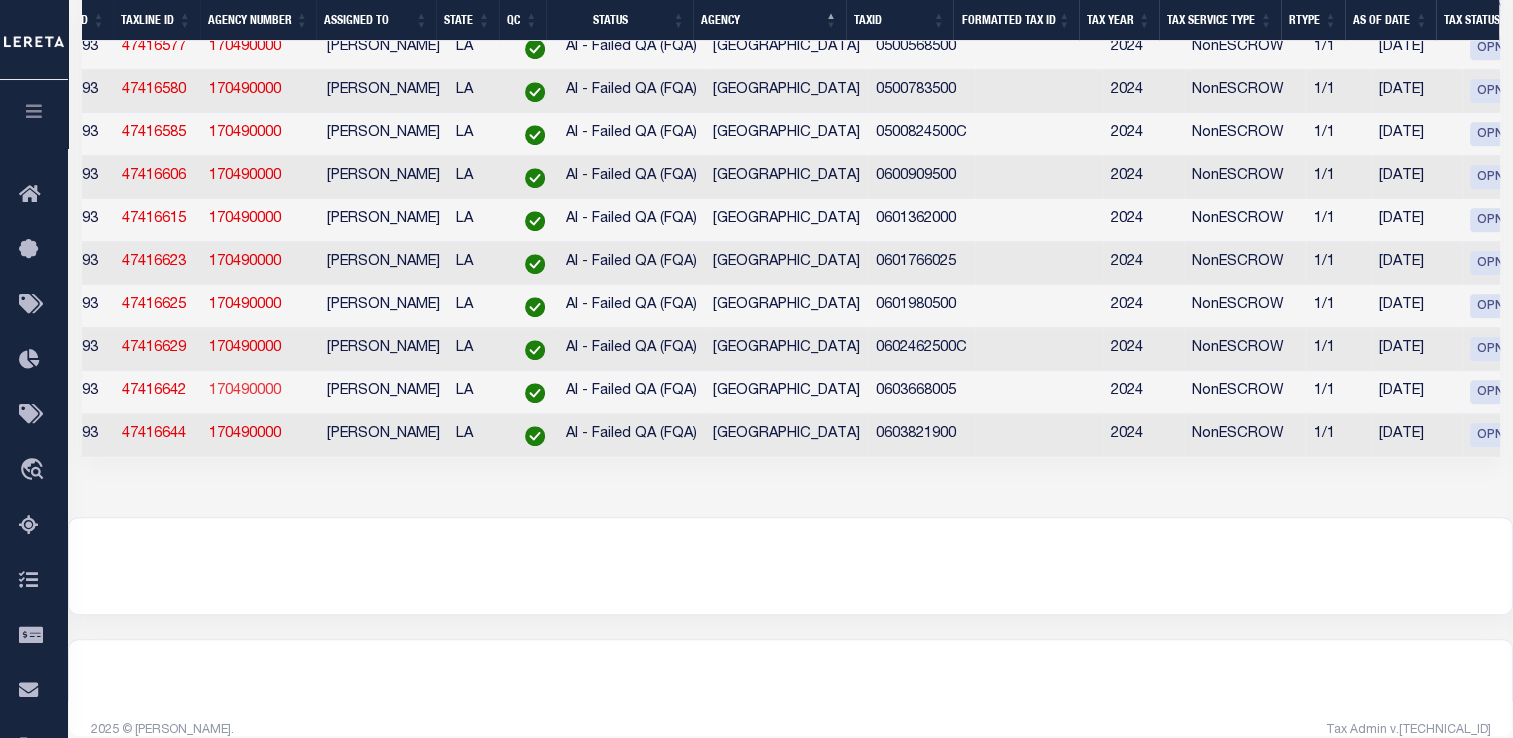 click on "170490000" at bounding box center (245, 391) 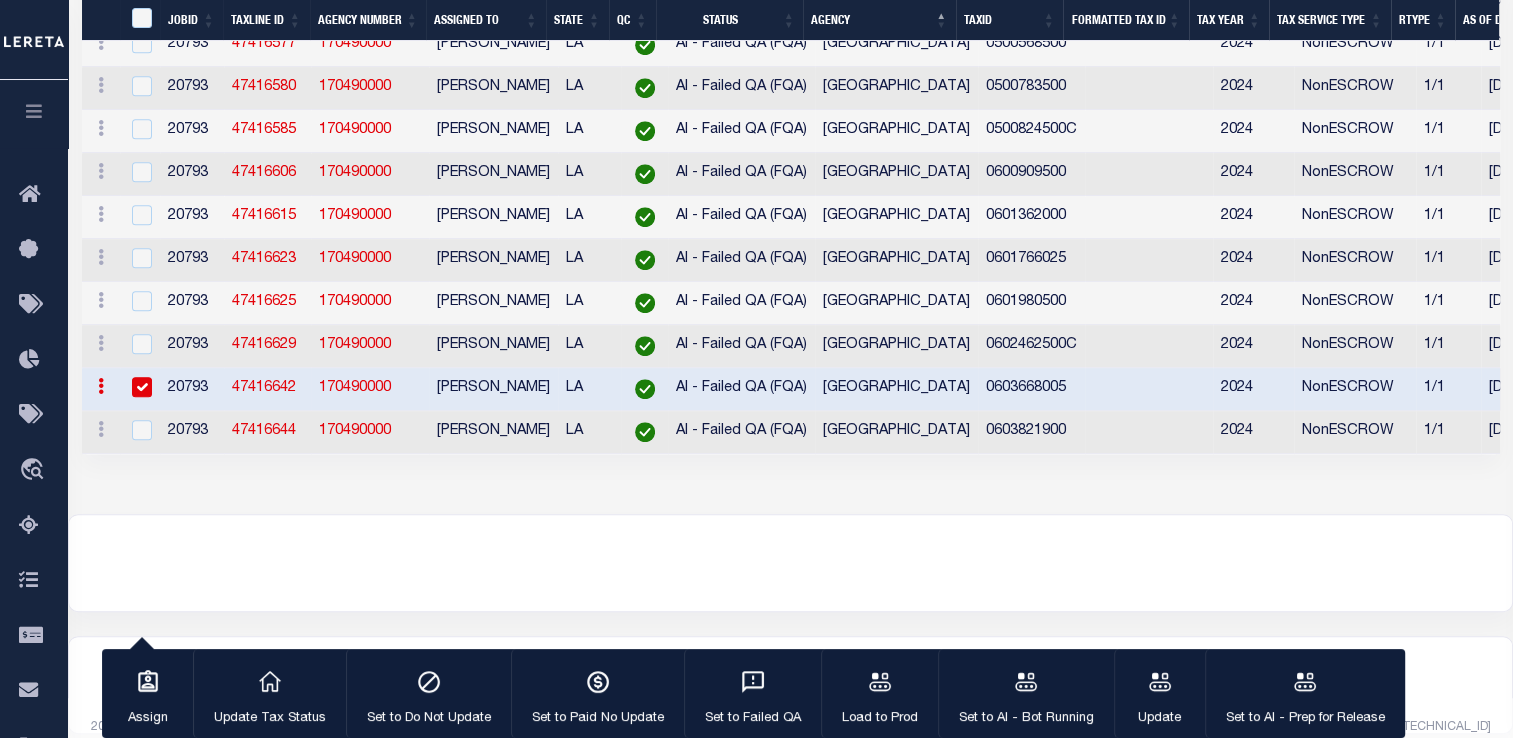 click on "47416642" at bounding box center [264, 388] 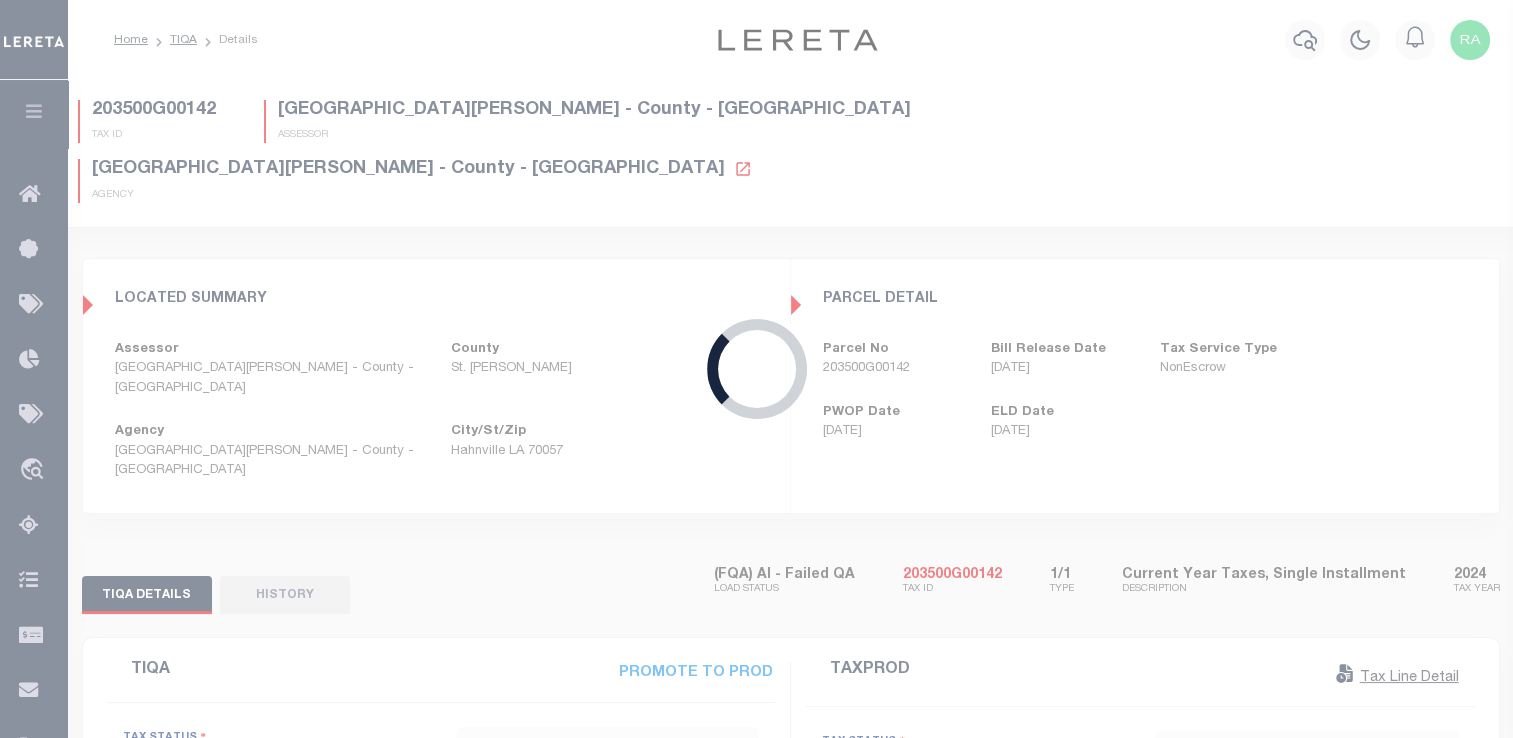 type on "[DATE]" 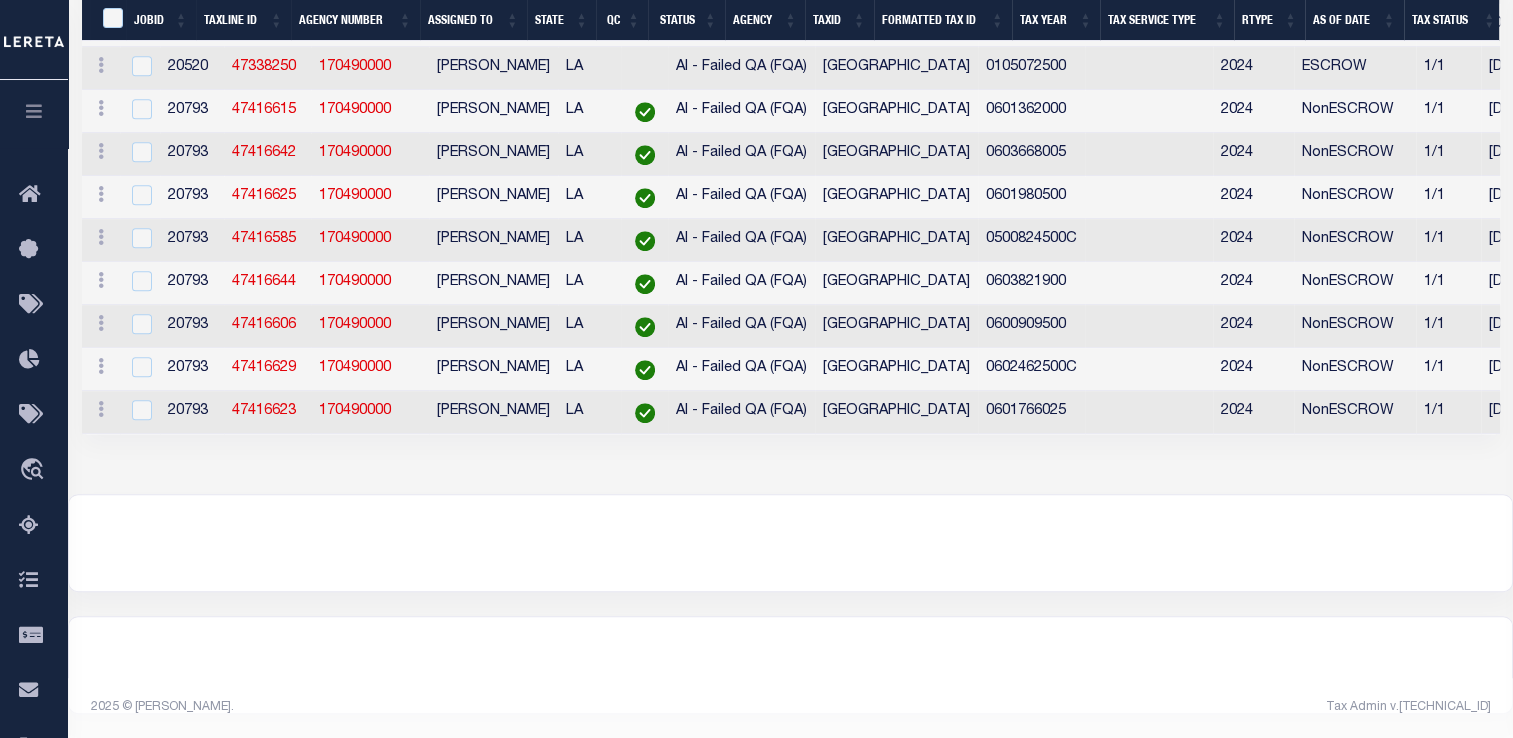 select on "200" 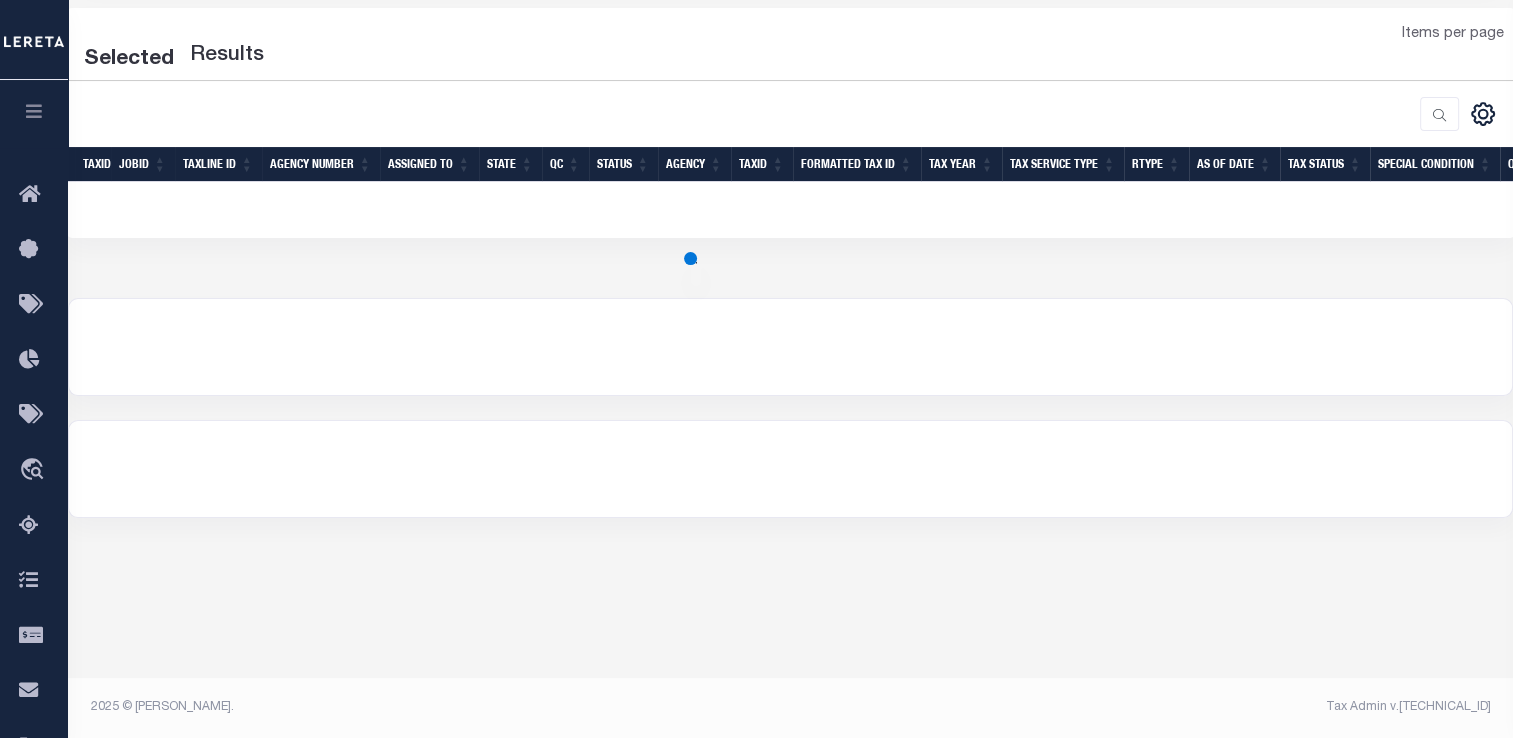 select on "200" 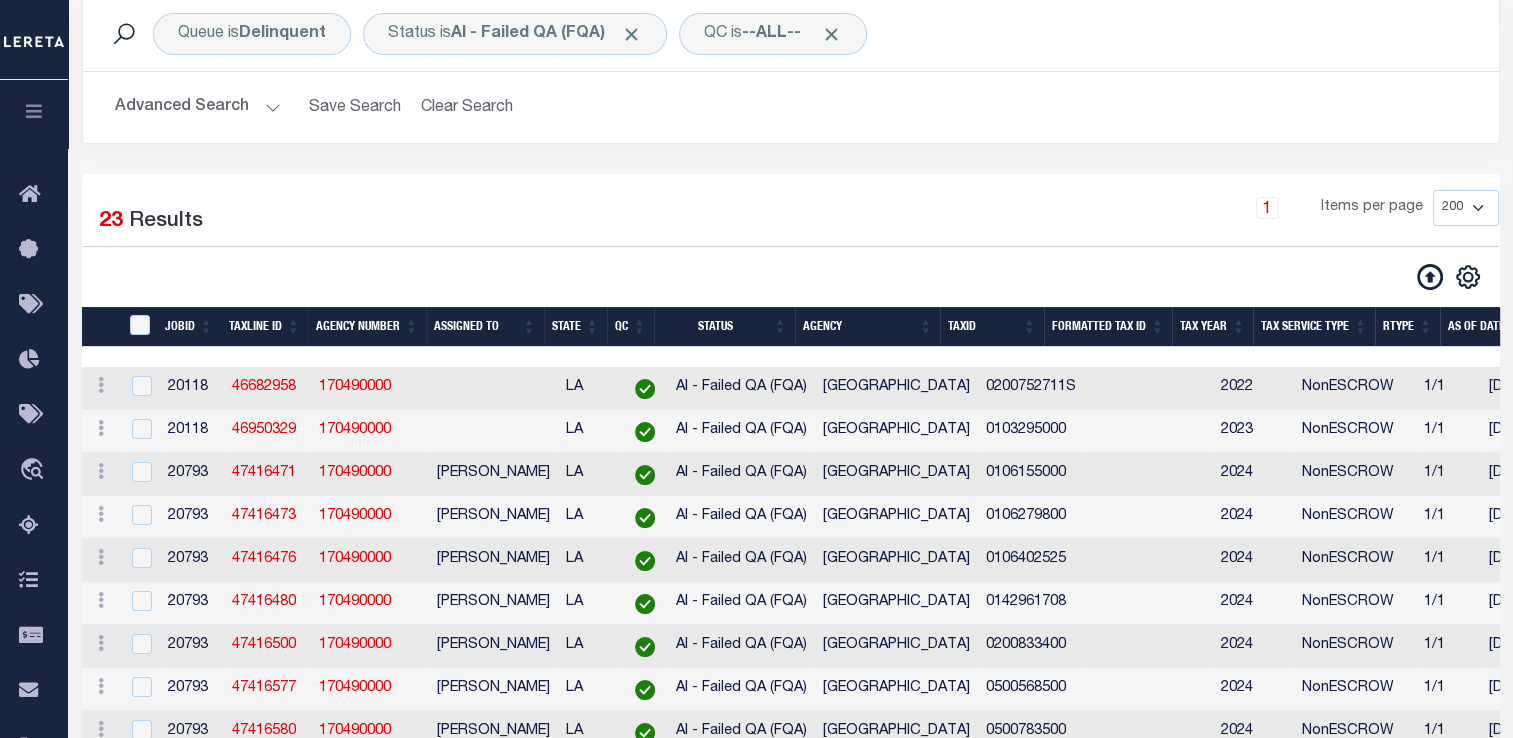 click on "Selected
23   Results
1
Items per page   10 25 50 100 200 500 1000 2000" at bounding box center [791, 240] 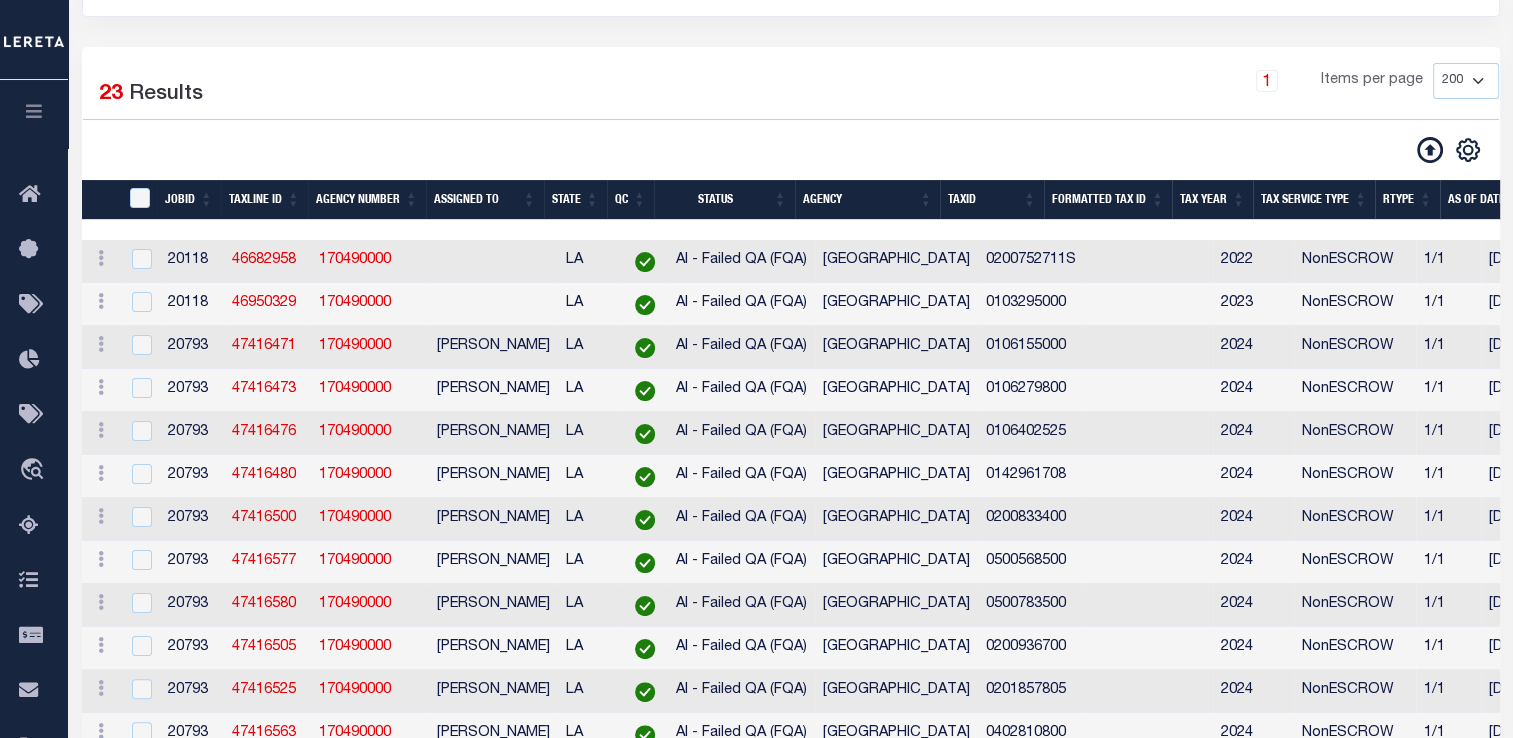scroll, scrollTop: 284, scrollLeft: 0, axis: vertical 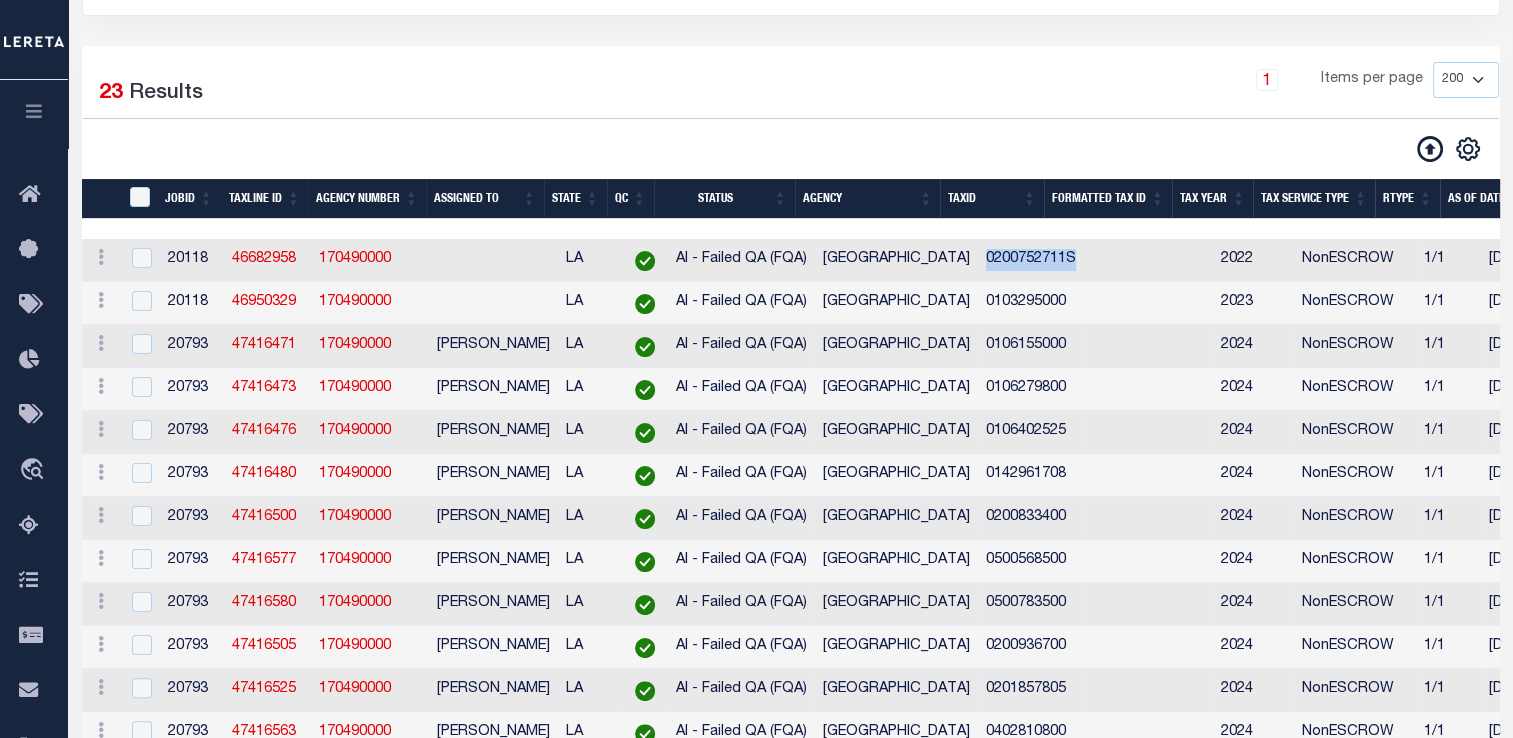 drag, startPoint x: 959, startPoint y: 265, endPoint x: 1070, endPoint y: 254, distance: 111.54372 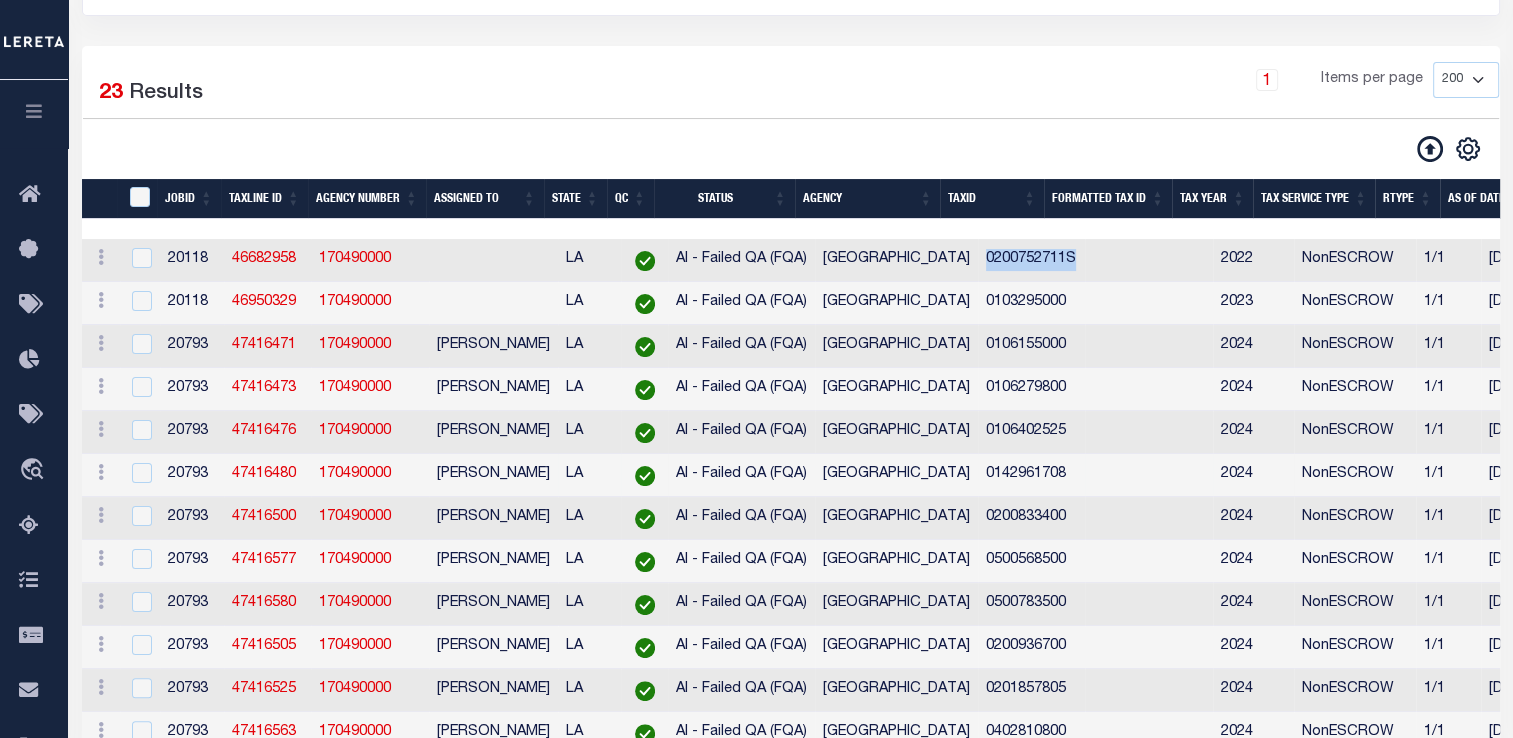 scroll, scrollTop: 0, scrollLeft: 275, axis: horizontal 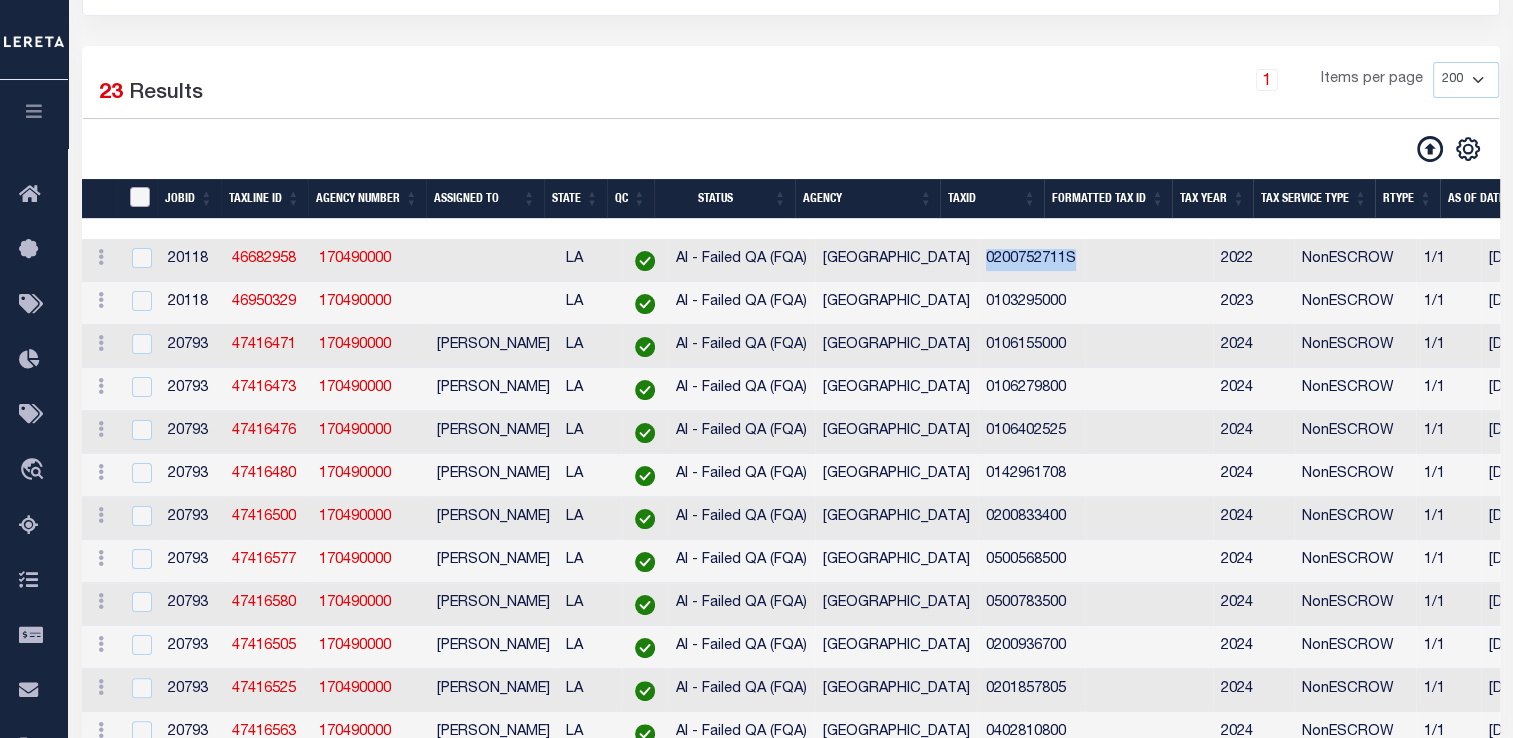 click at bounding box center (140, 197) 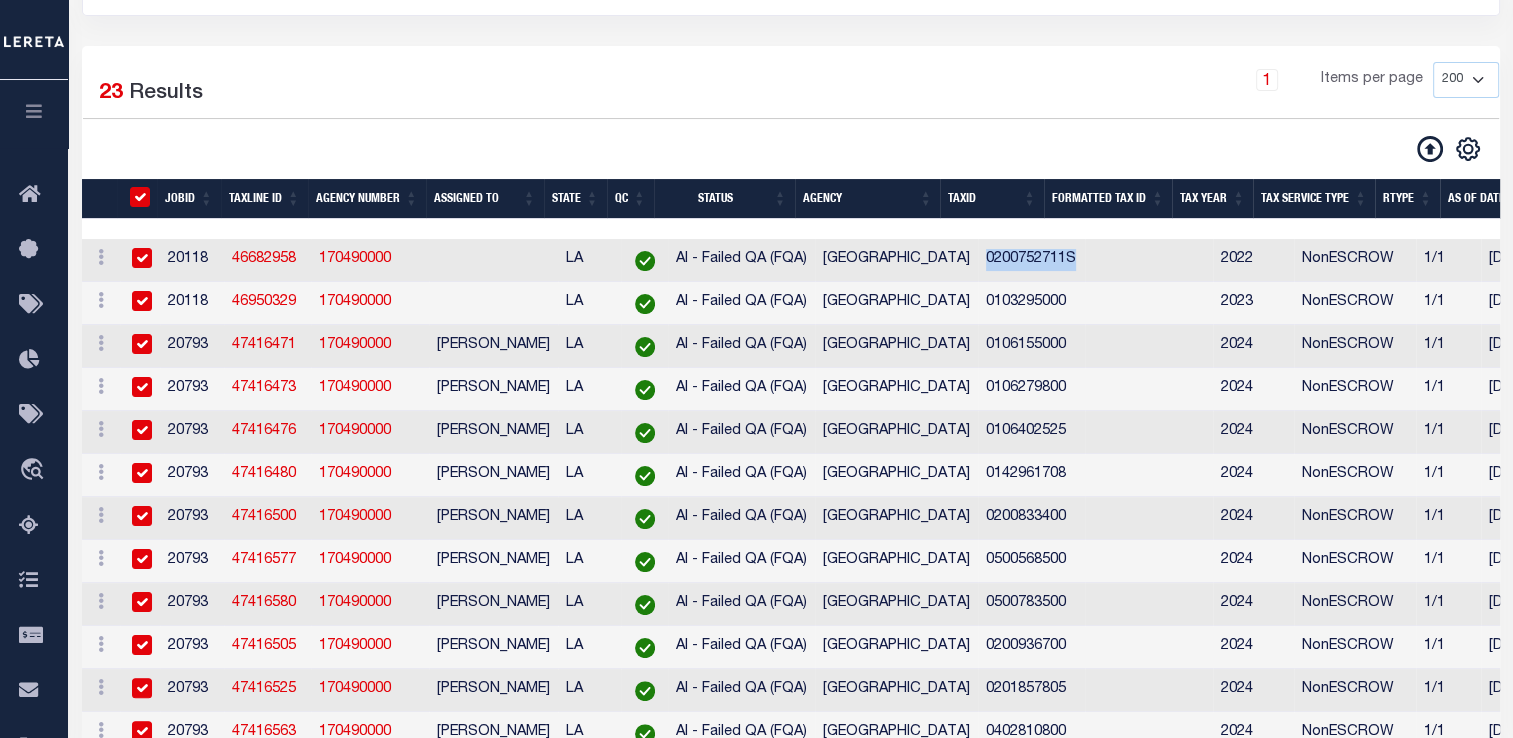 checkbox on "true" 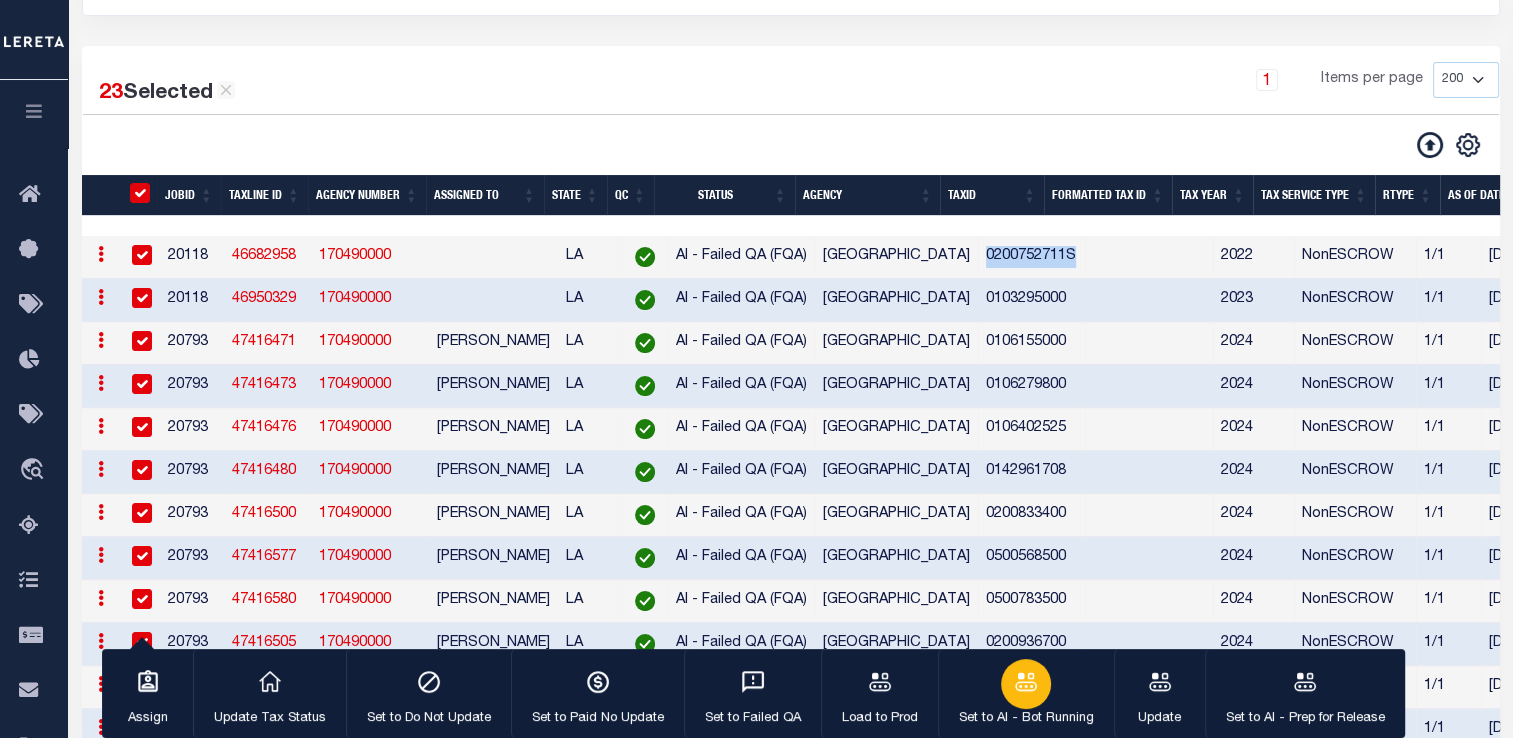 click 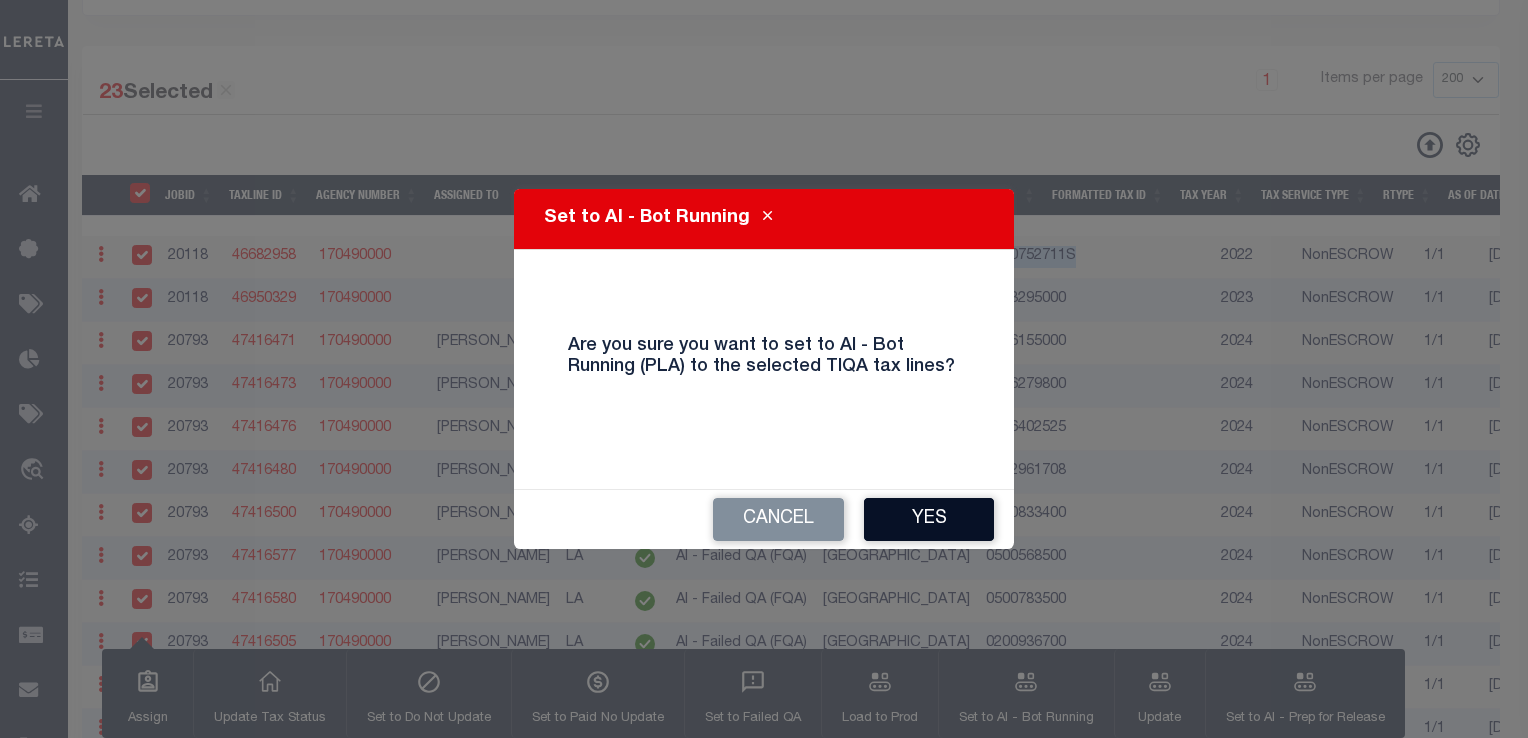 click on "Yes" at bounding box center (929, 519) 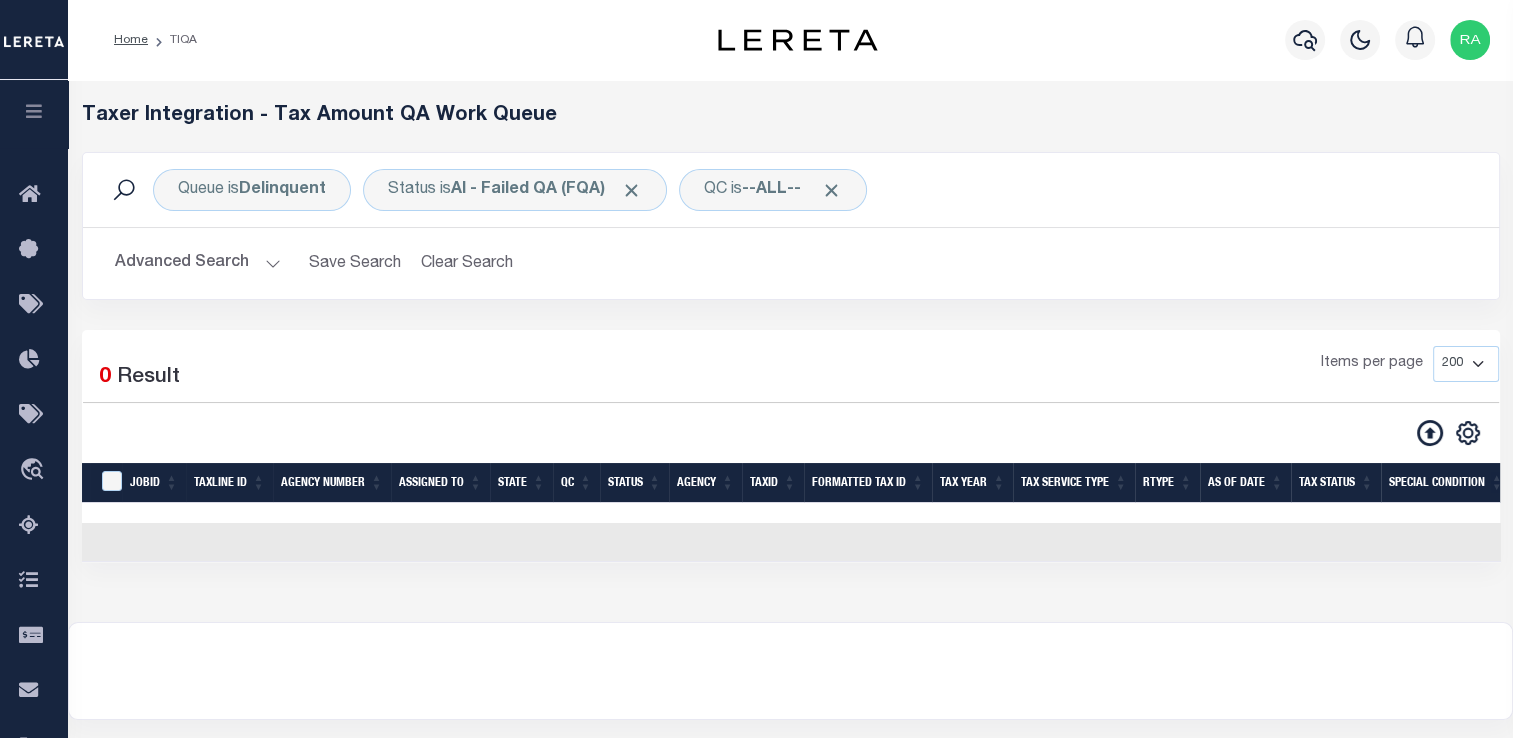 click on "Advanced Search" at bounding box center (198, 263) 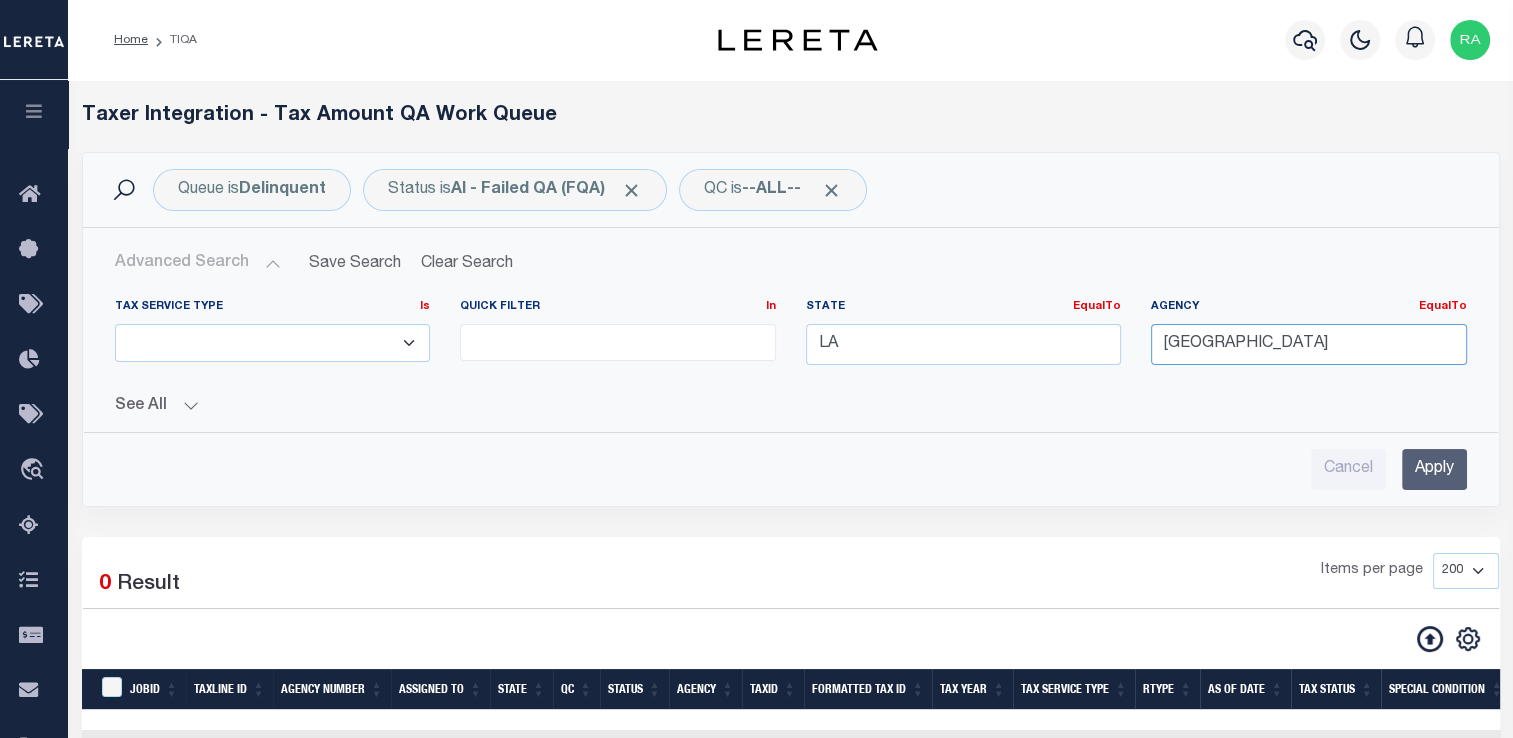 drag, startPoint x: 1340, startPoint y: 345, endPoint x: 1058, endPoint y: 383, distance: 284.54877 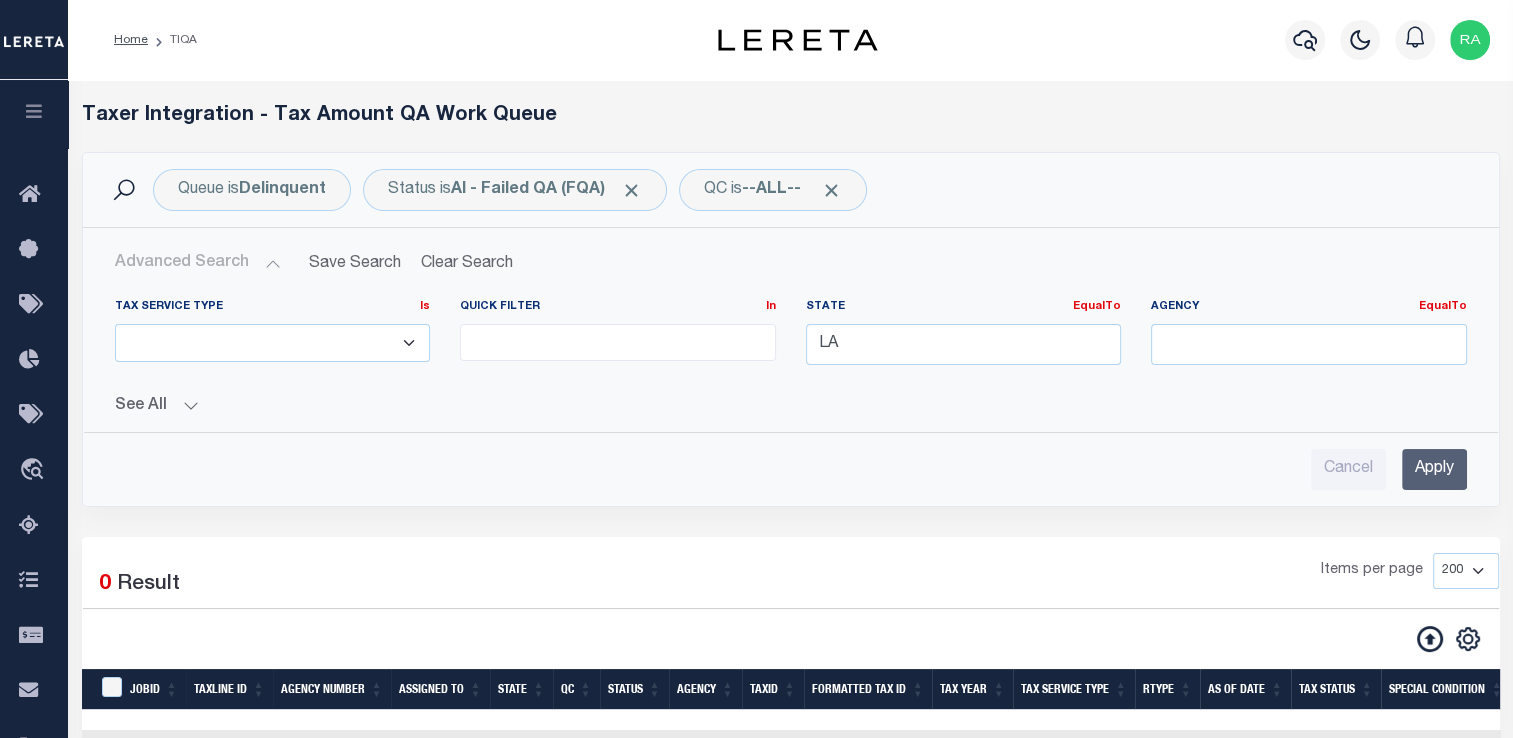 type 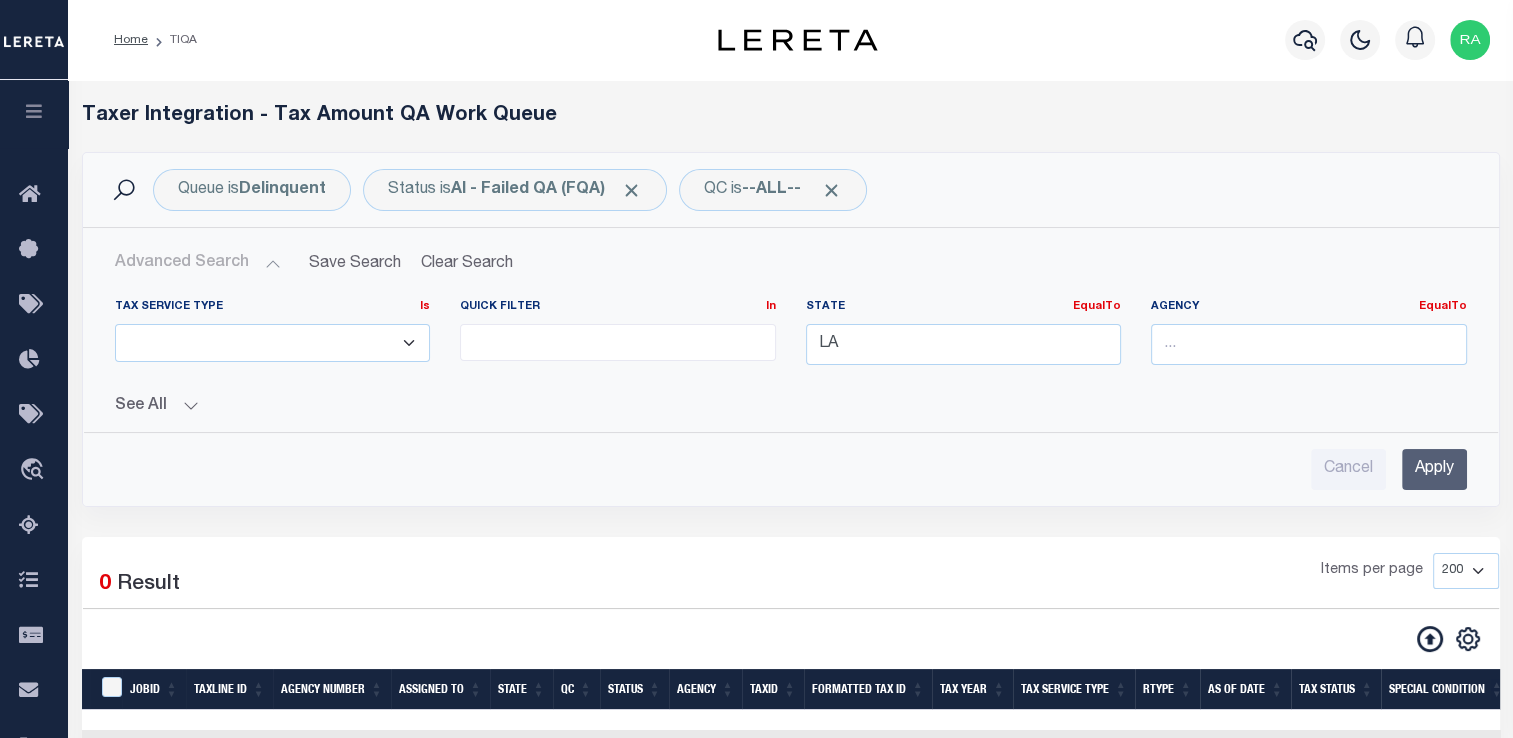 click on "Apply" at bounding box center (1434, 469) 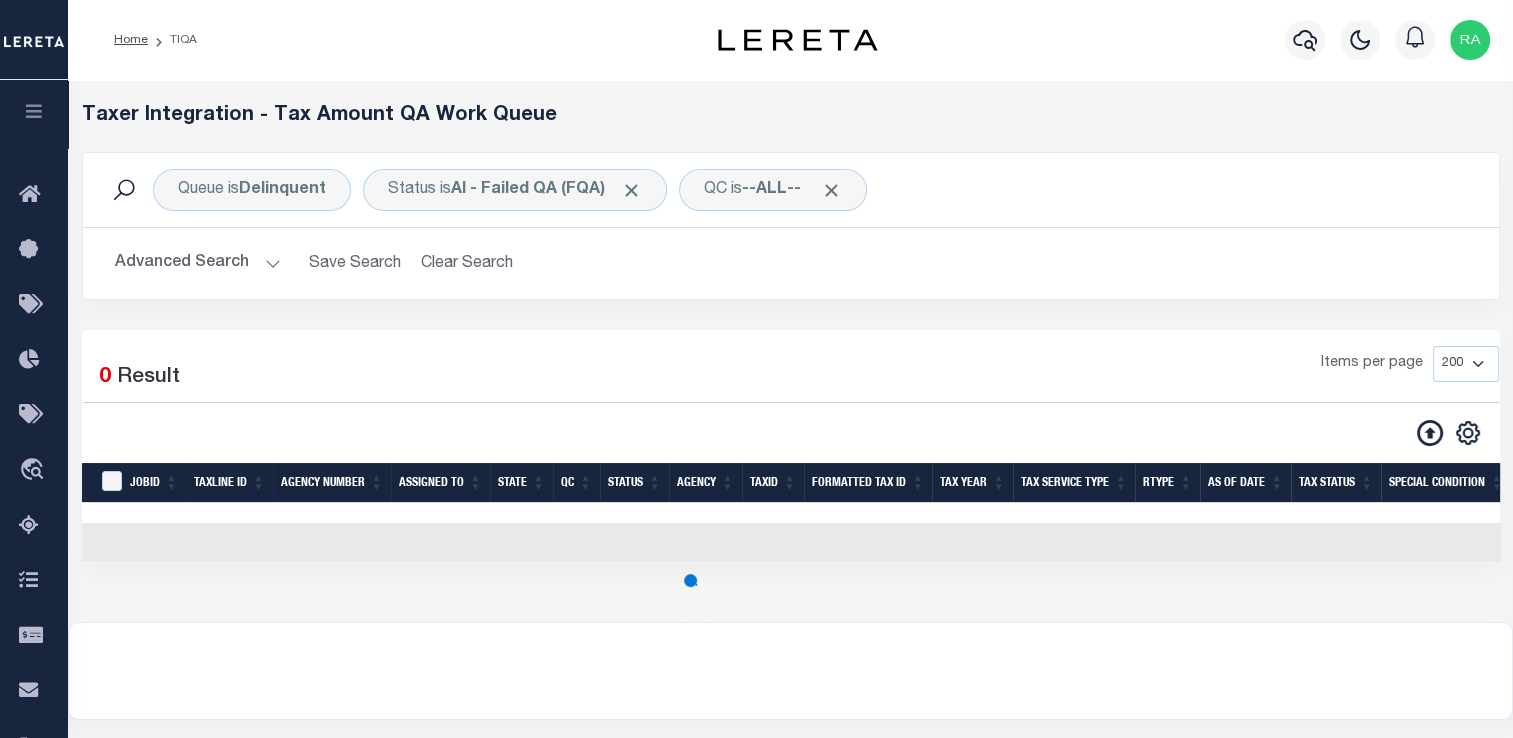 click on "TaxID" at bounding box center (773, 483) 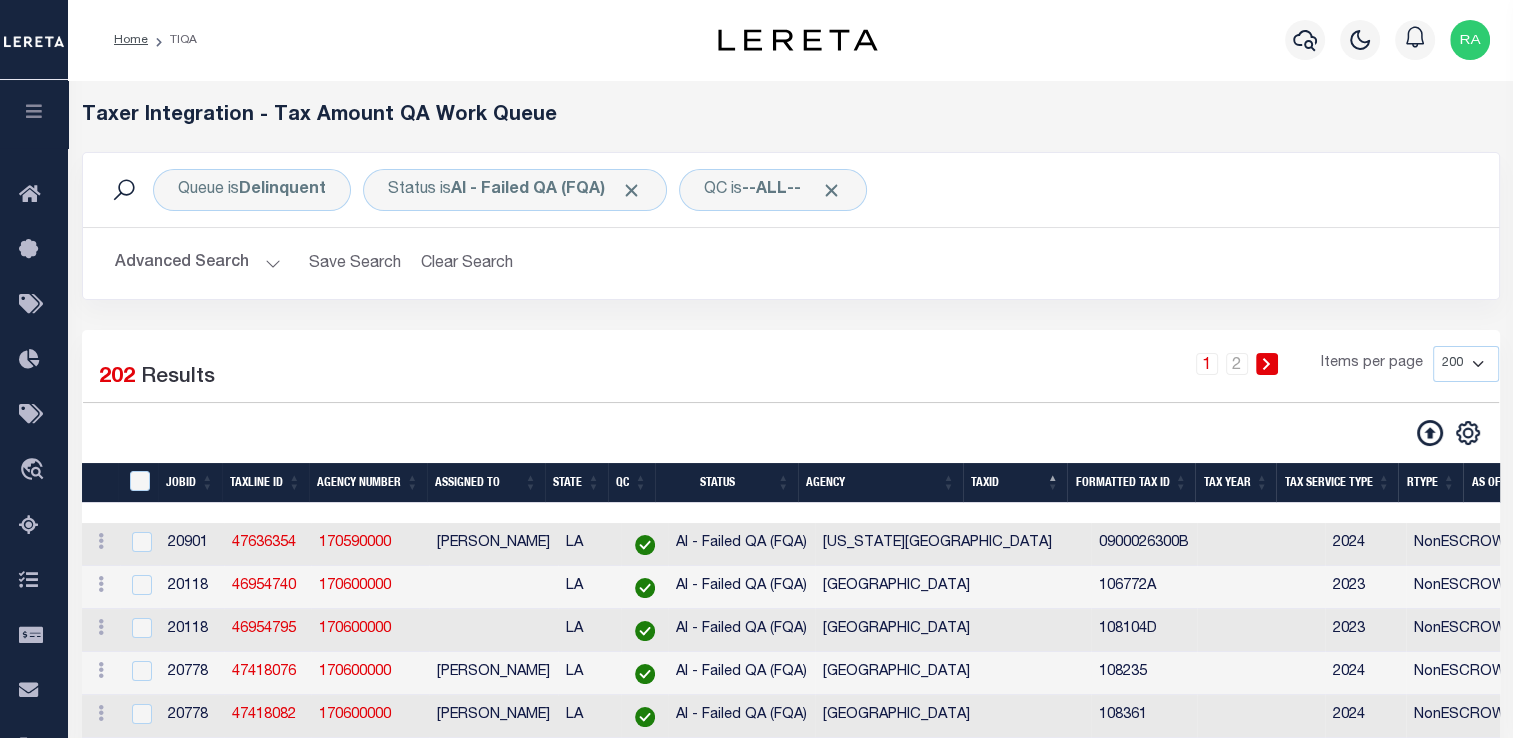 click on "Agency" at bounding box center [880, 483] 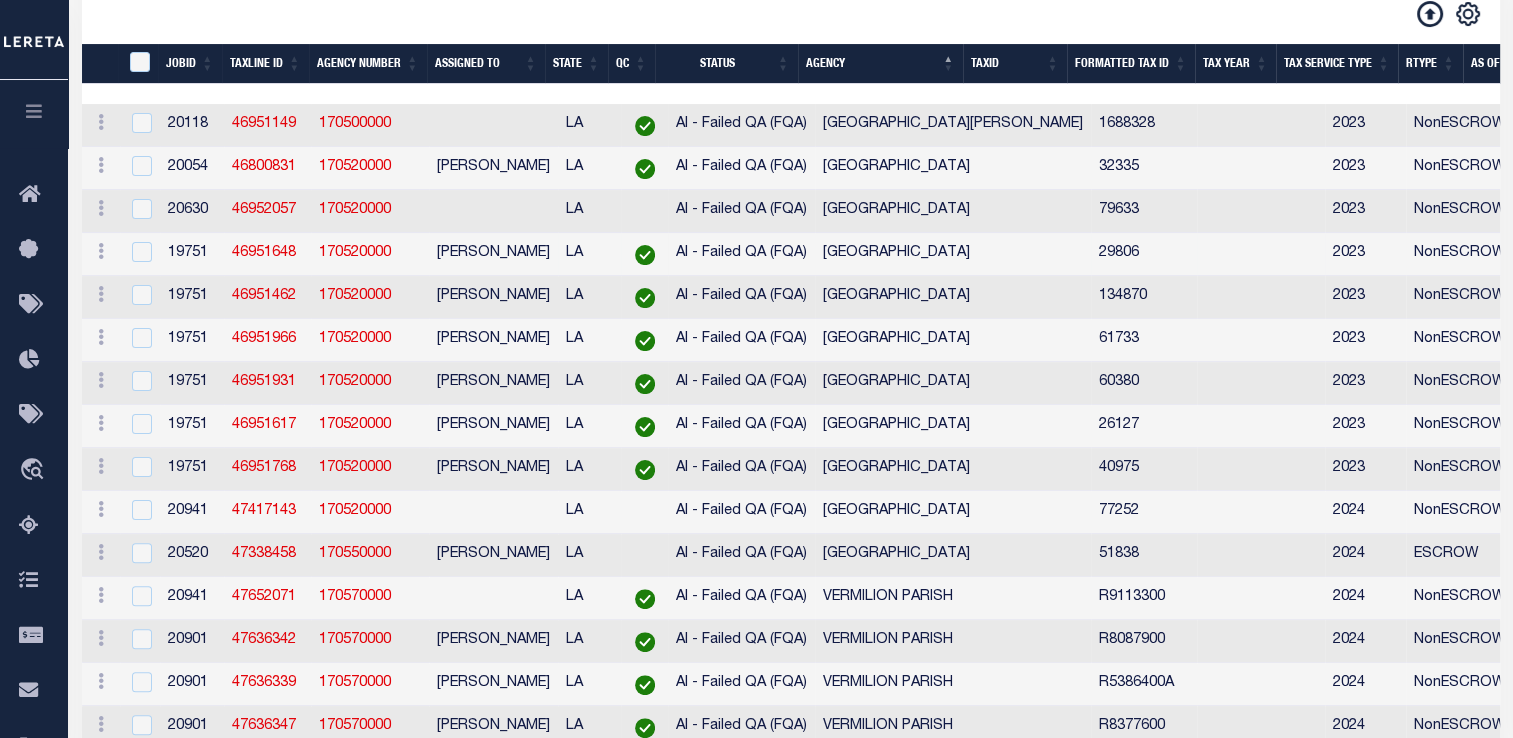 scroll, scrollTop: 421, scrollLeft: 0, axis: vertical 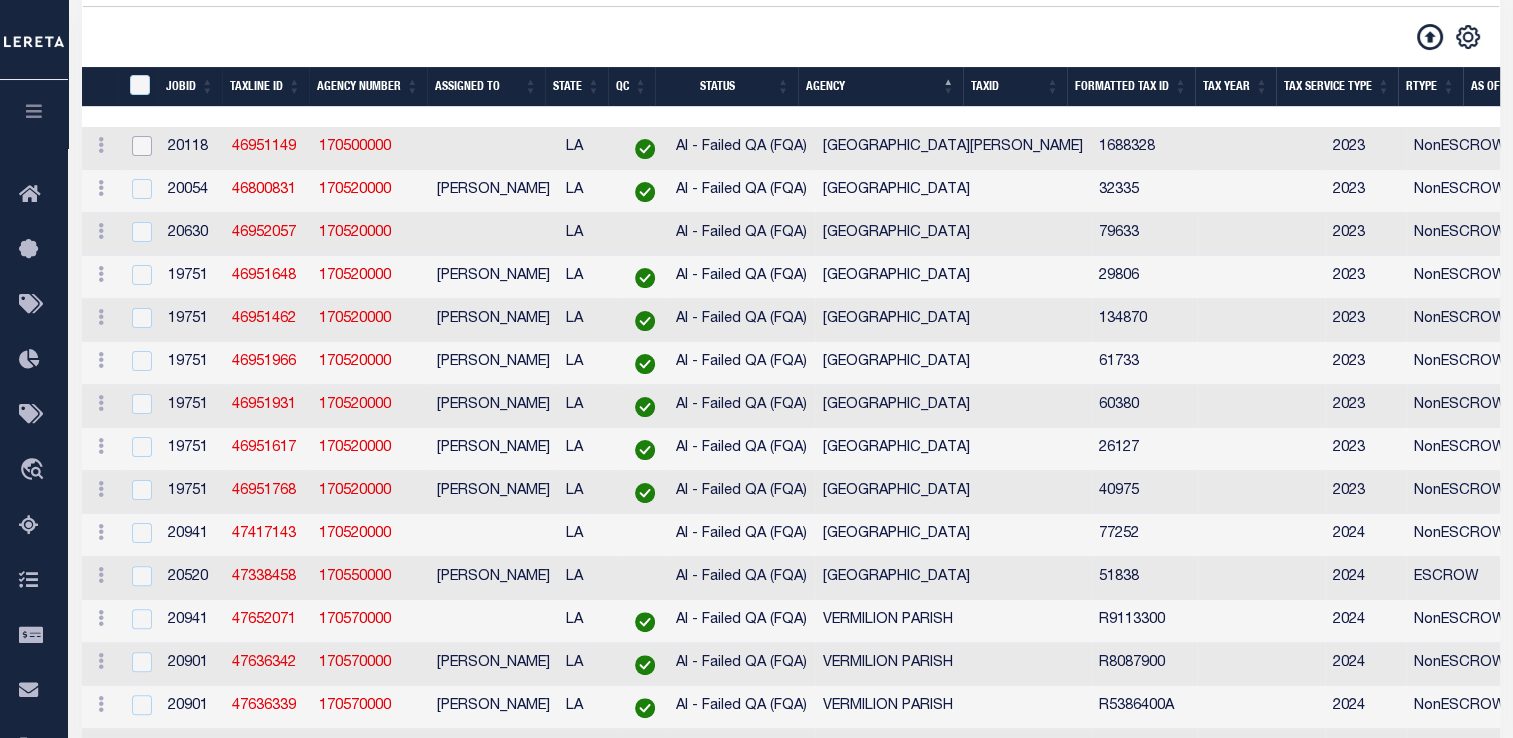 click at bounding box center (142, 146) 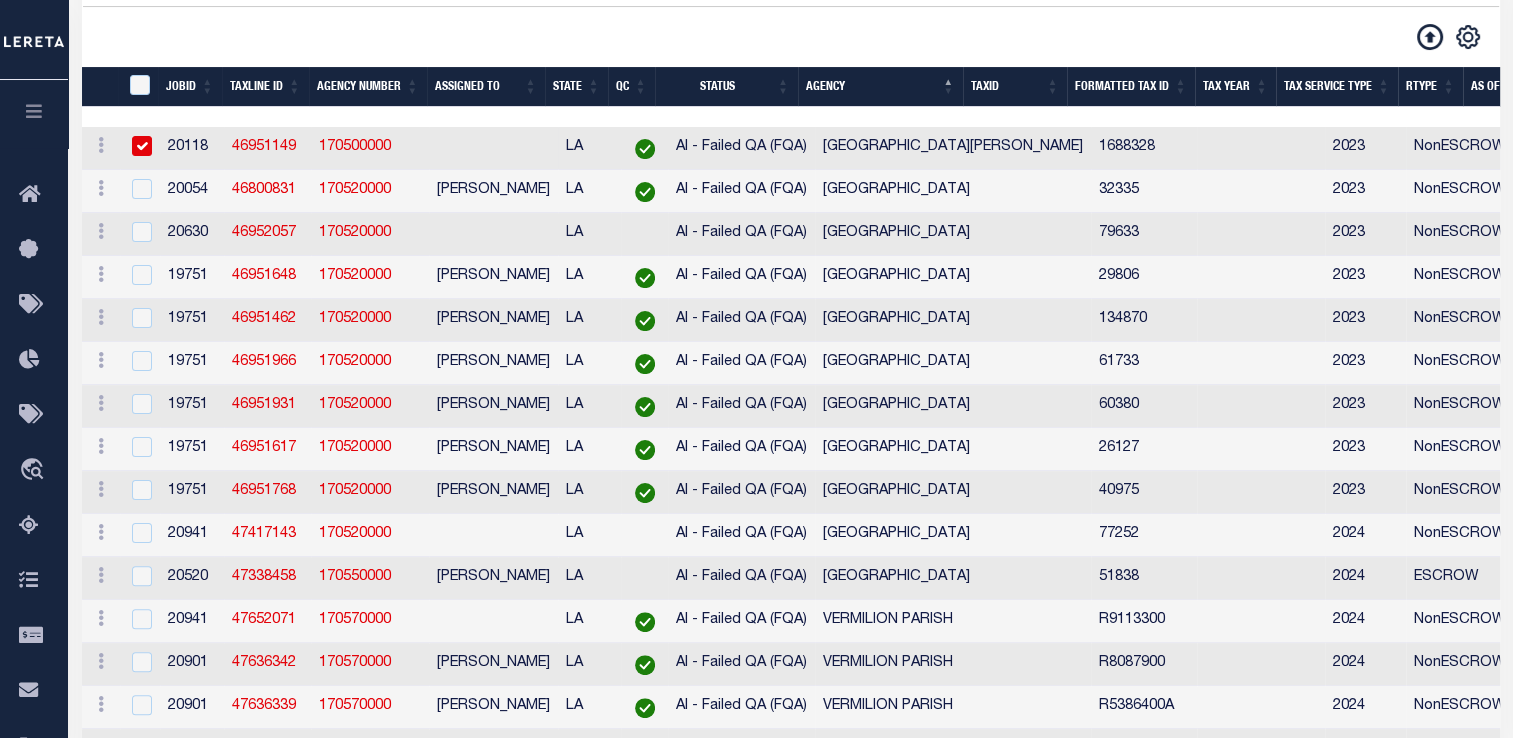 checkbox on "true" 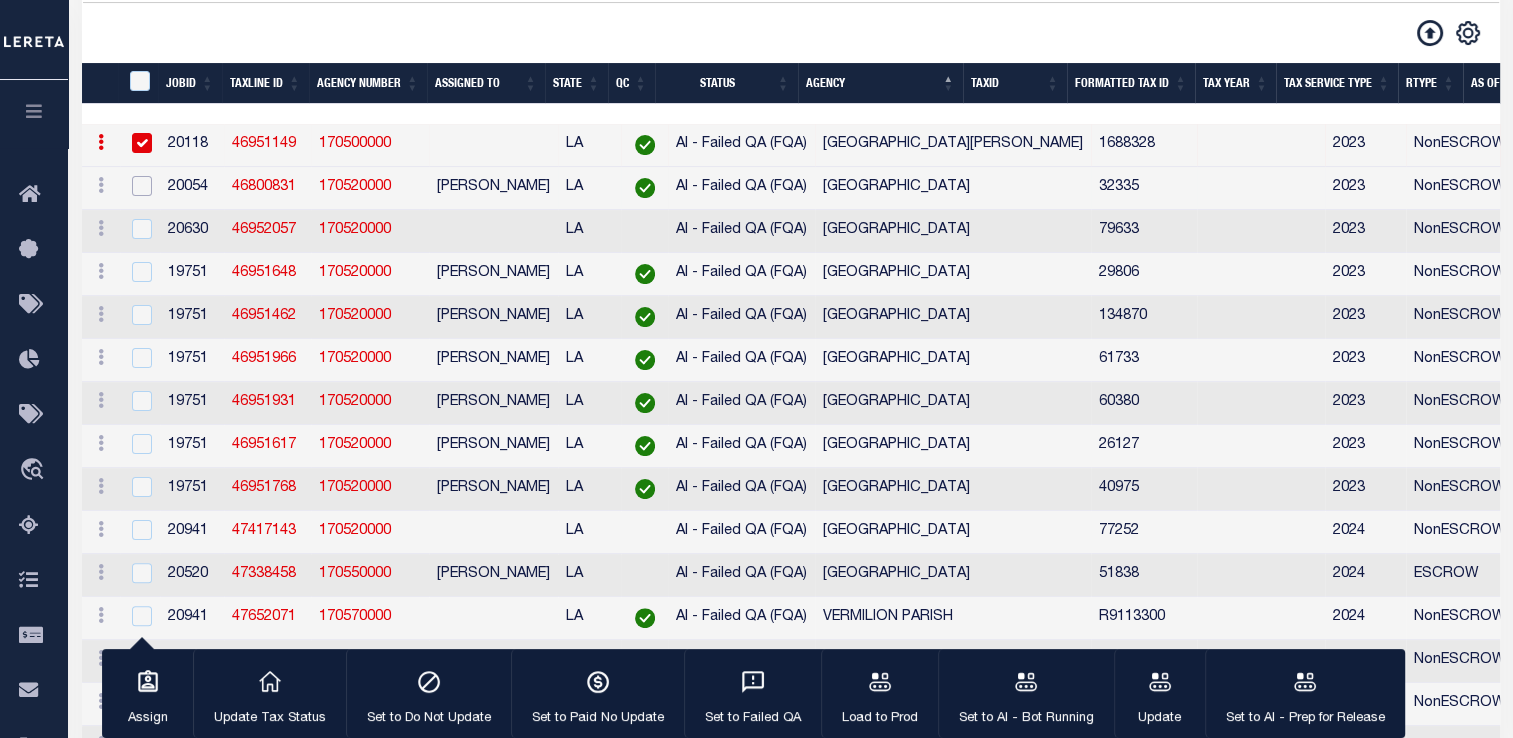 click at bounding box center (142, 186) 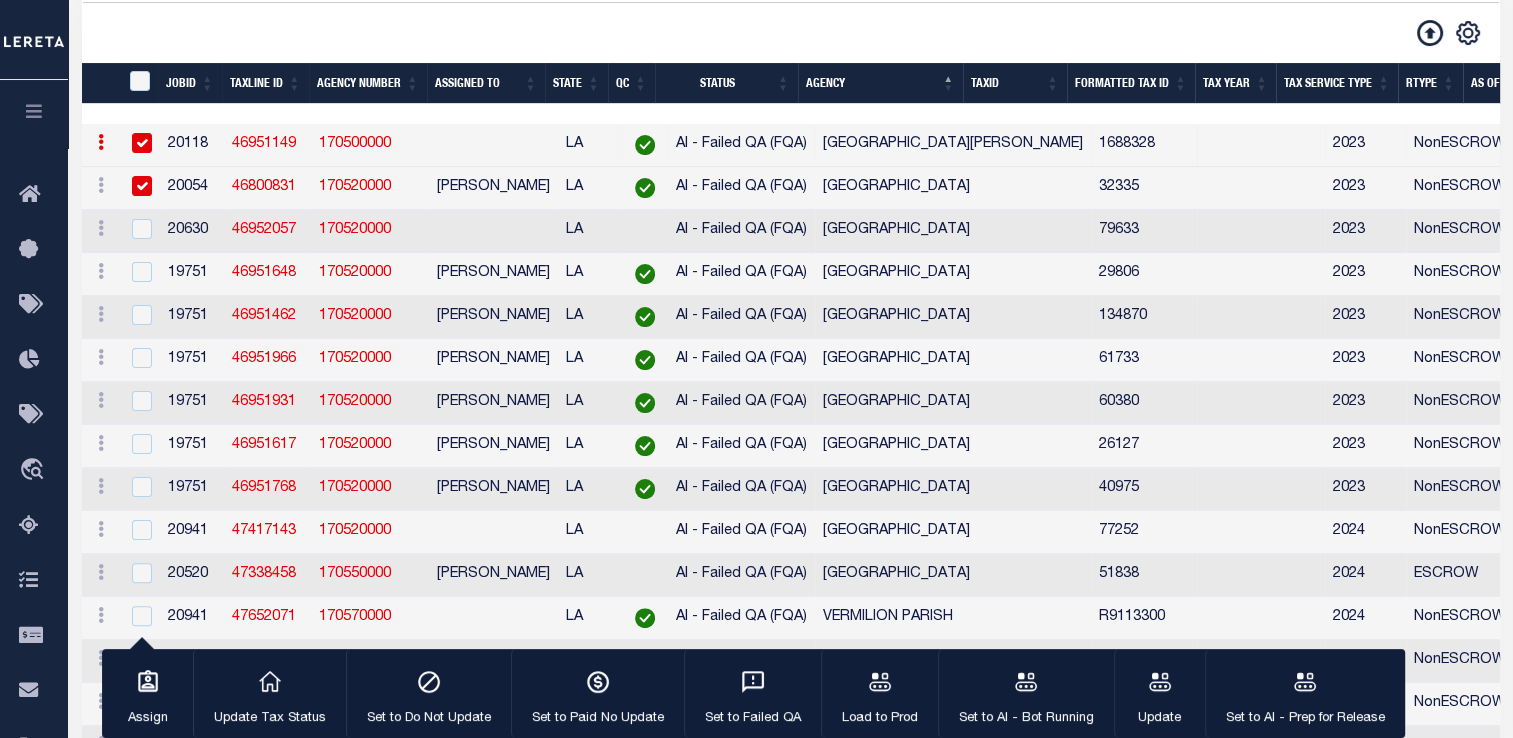 checkbox on "true" 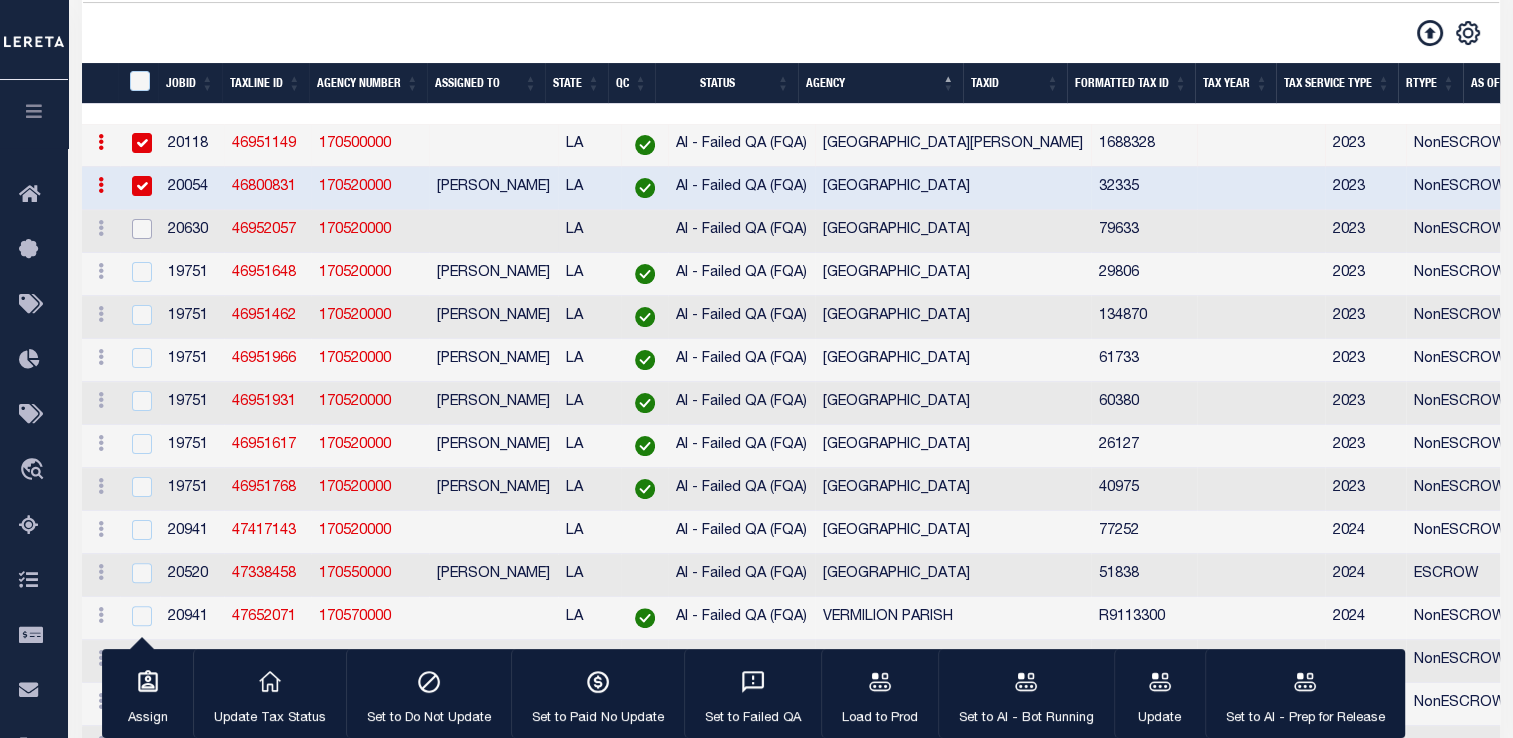 click at bounding box center [142, 229] 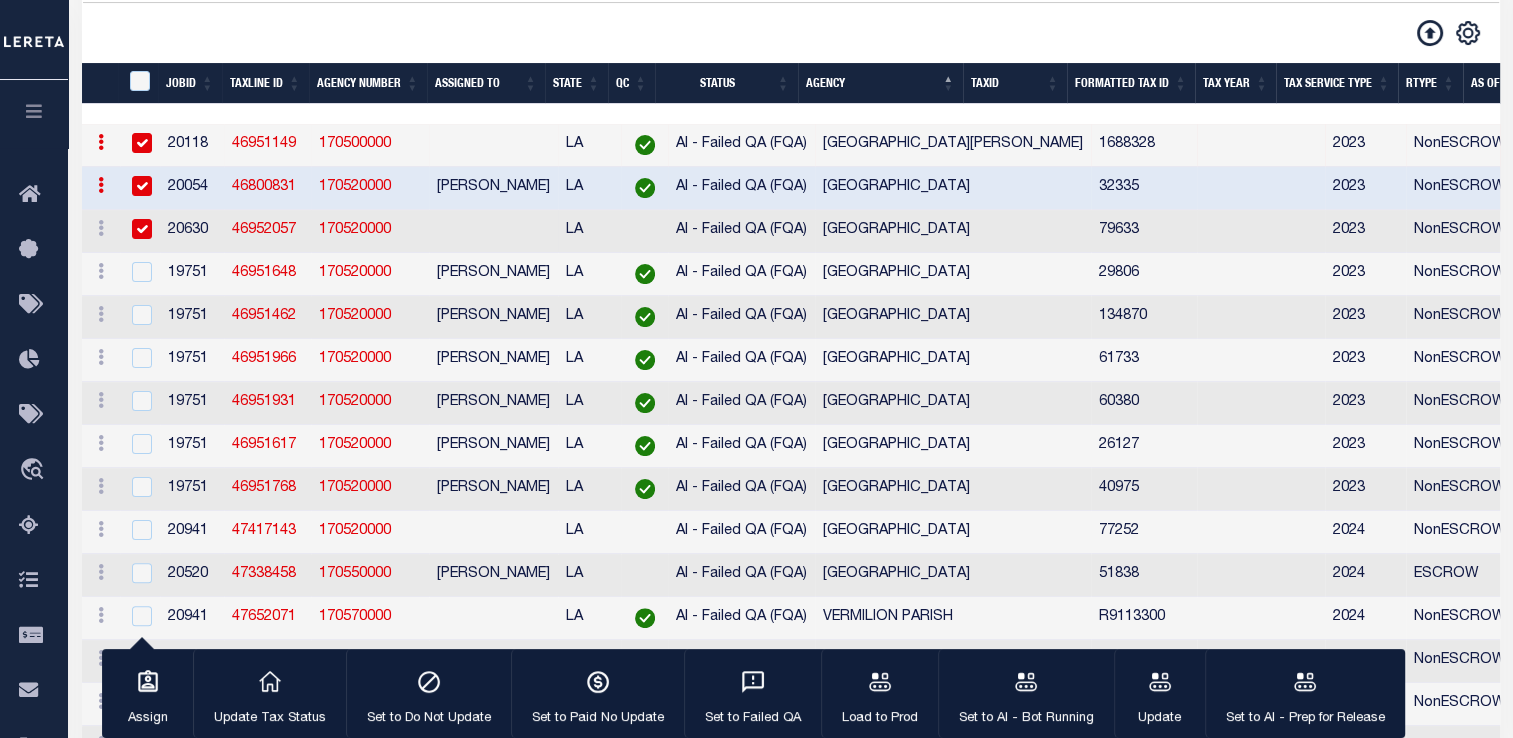 checkbox on "true" 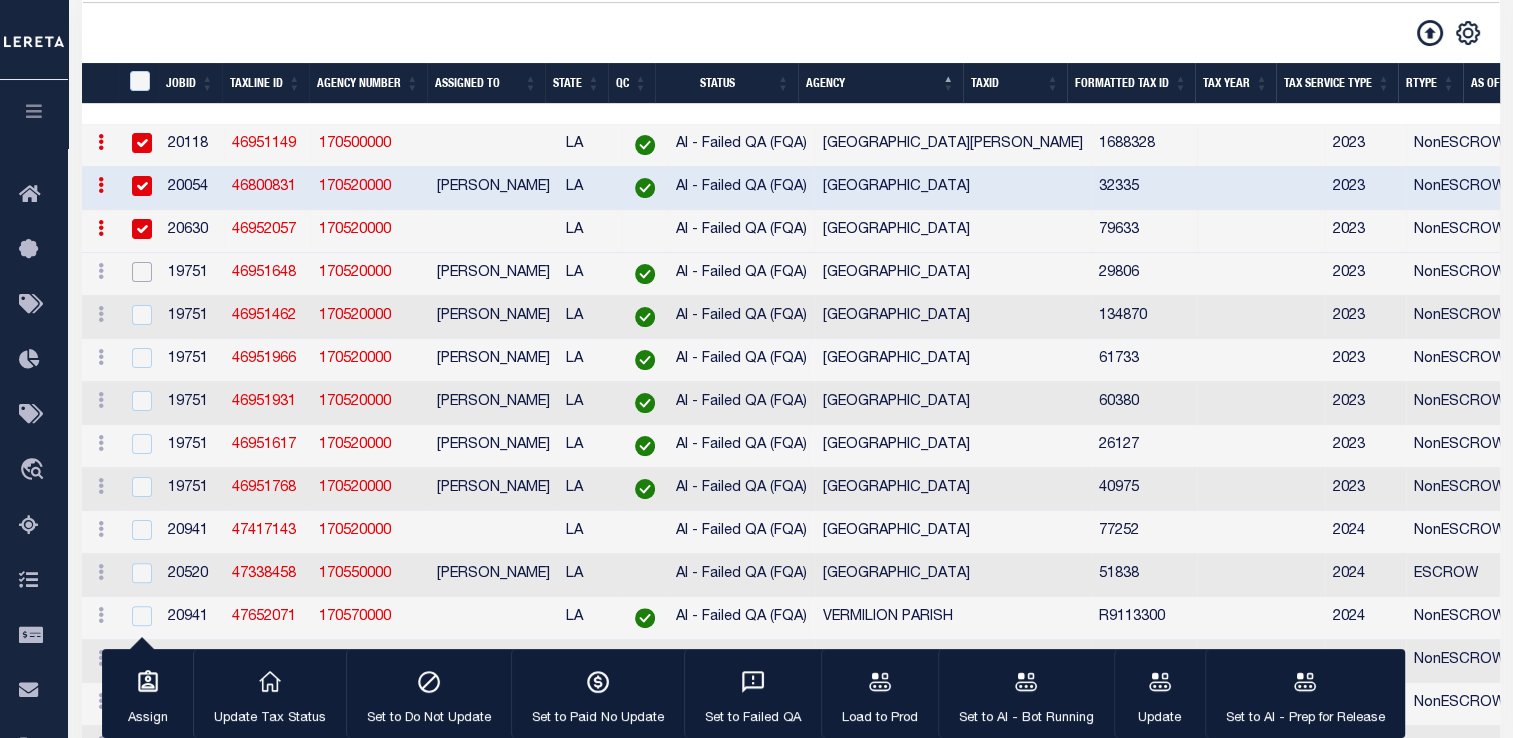 click at bounding box center (142, 272) 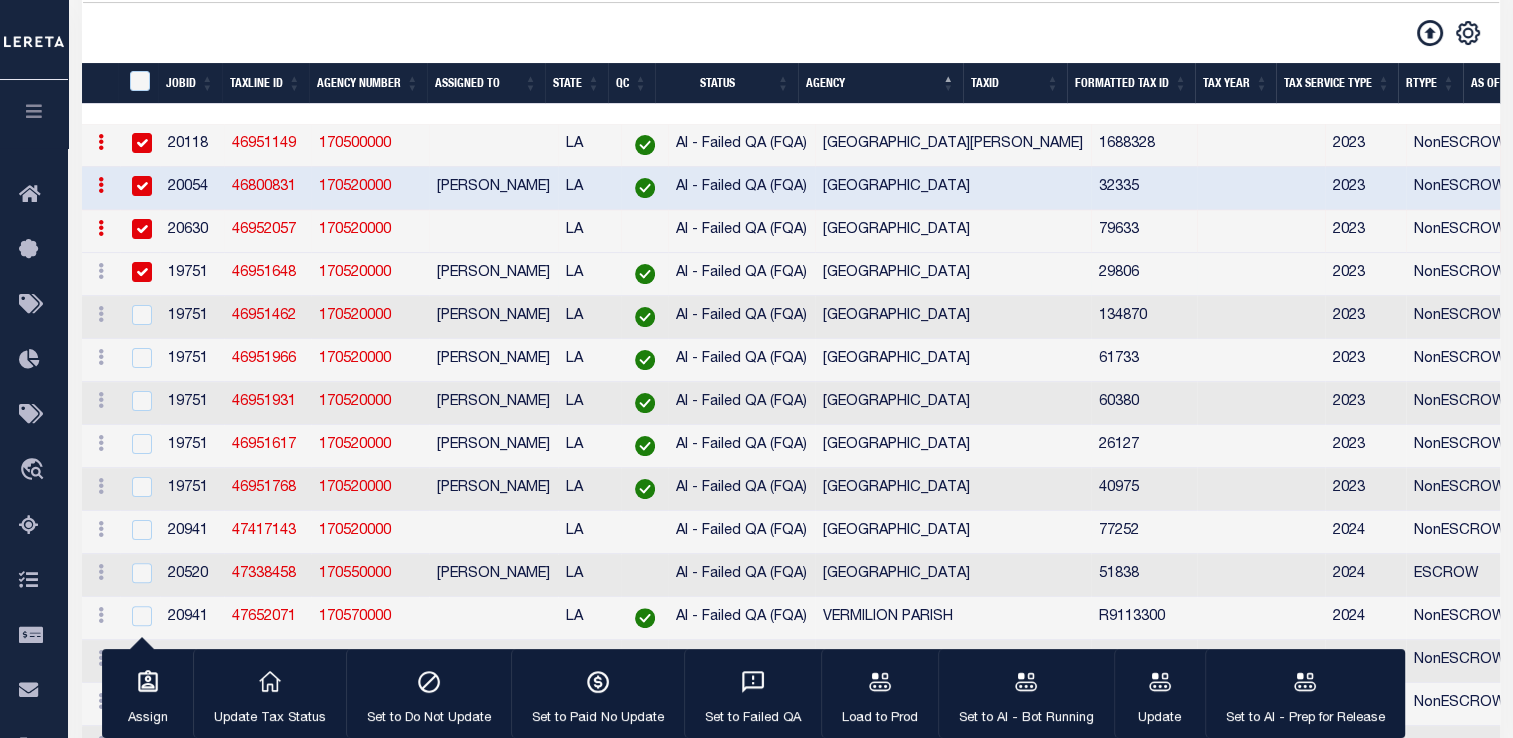 checkbox on "true" 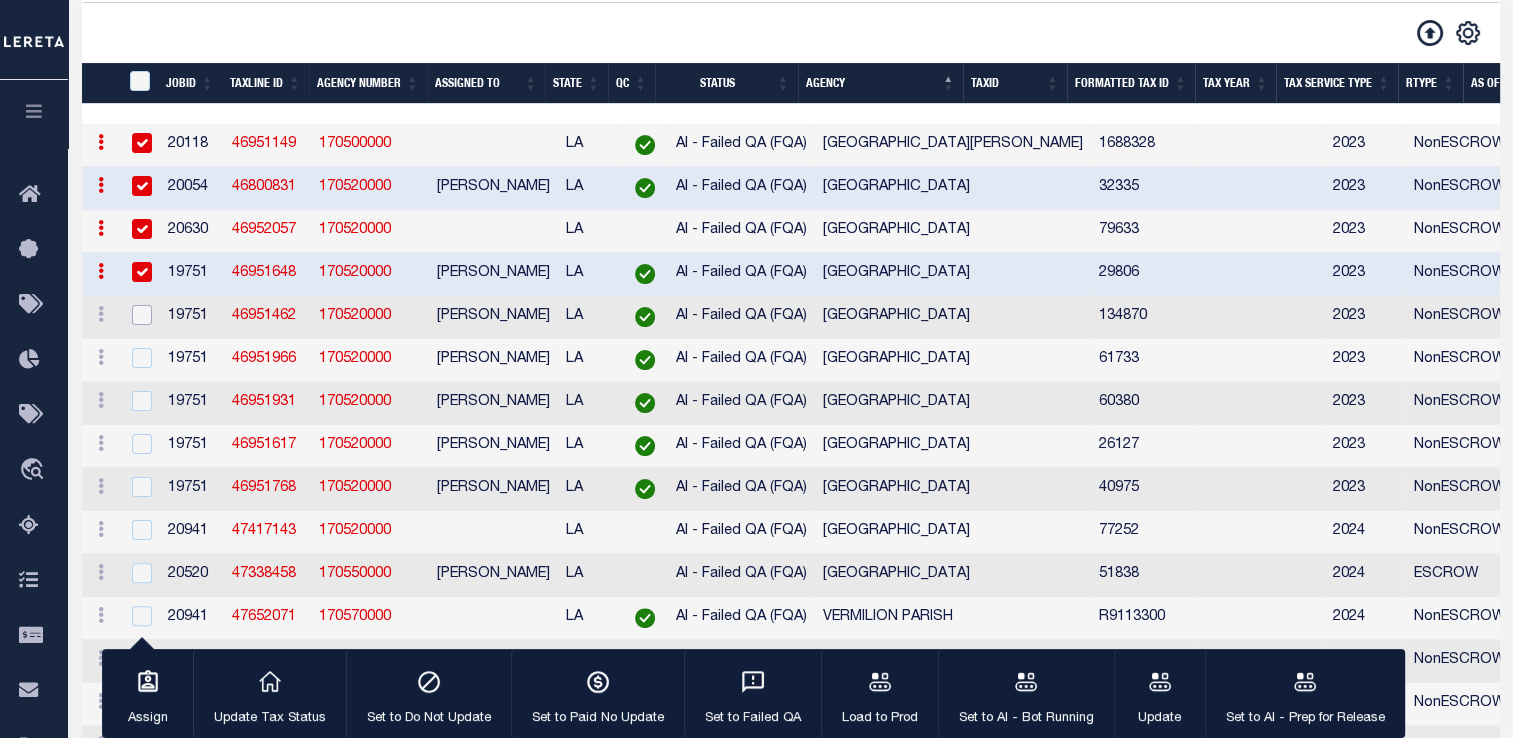 click at bounding box center (142, 315) 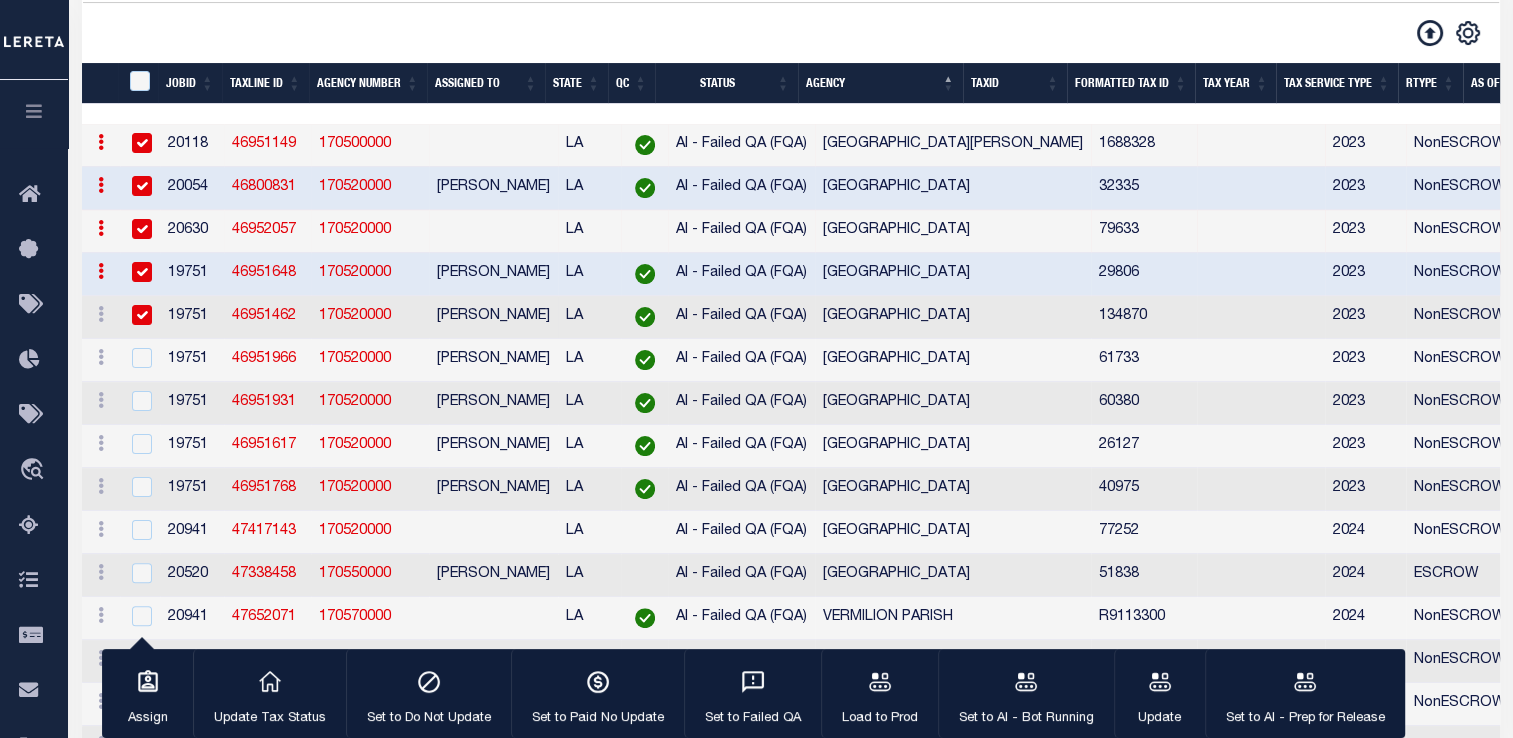 checkbox on "true" 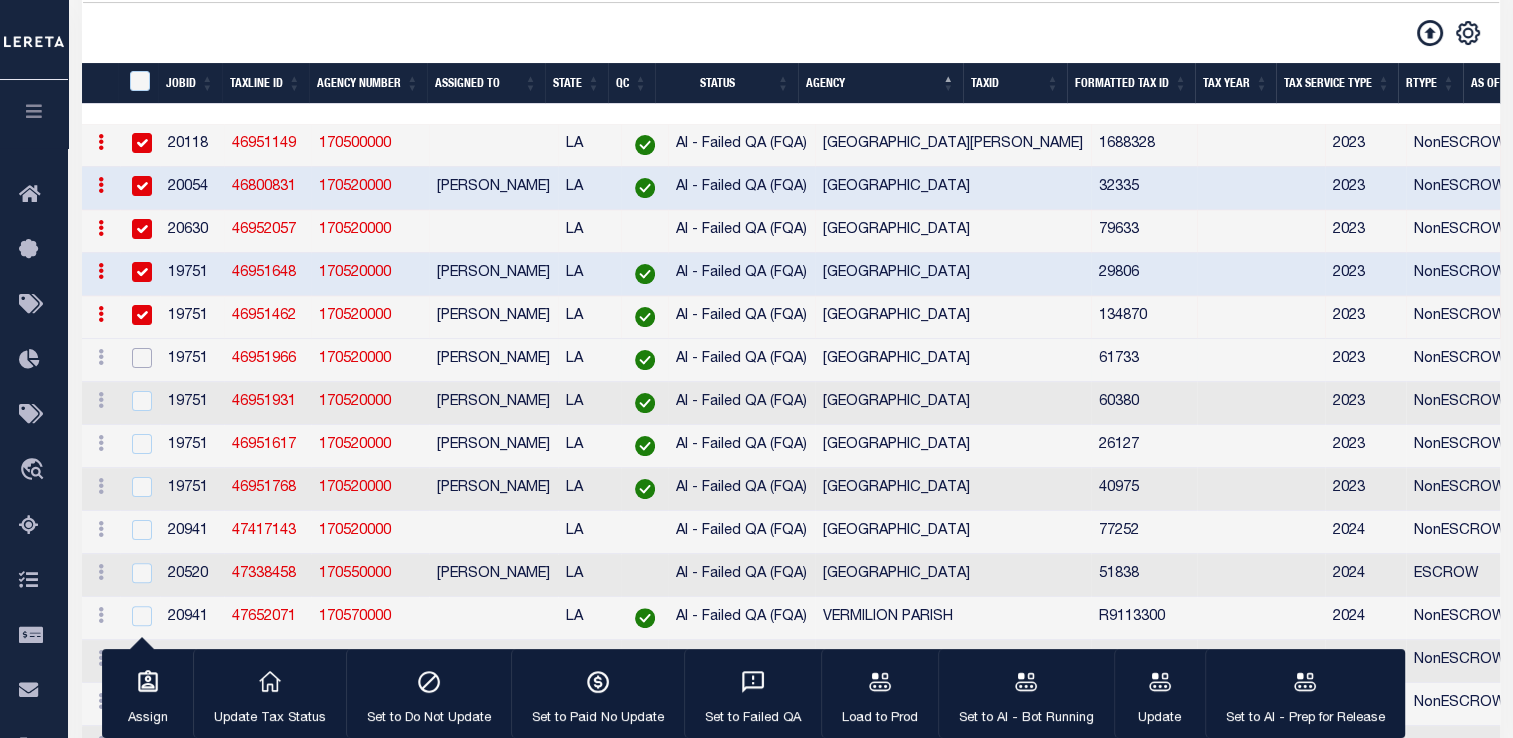 click at bounding box center (142, 358) 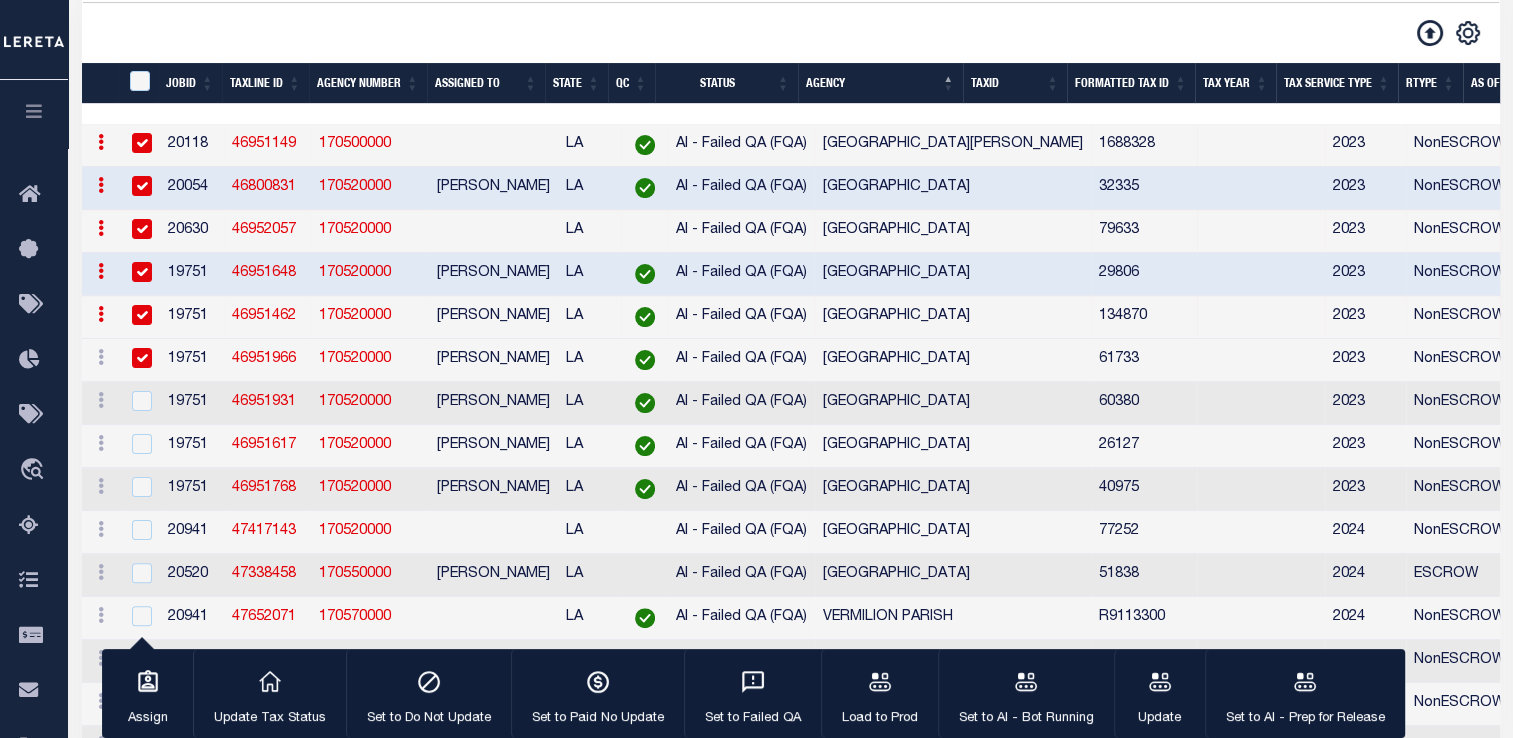 checkbox on "true" 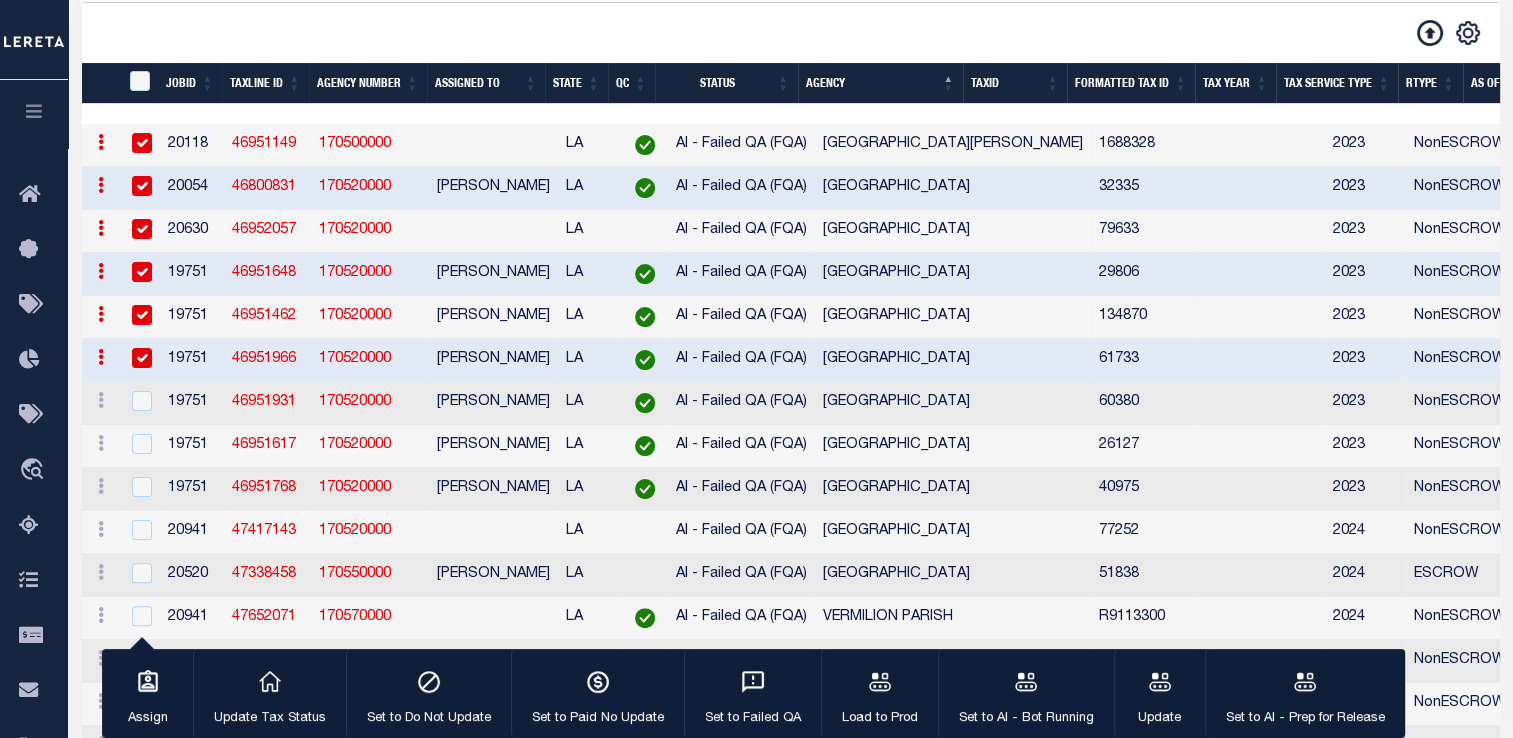 click at bounding box center (140, 403) 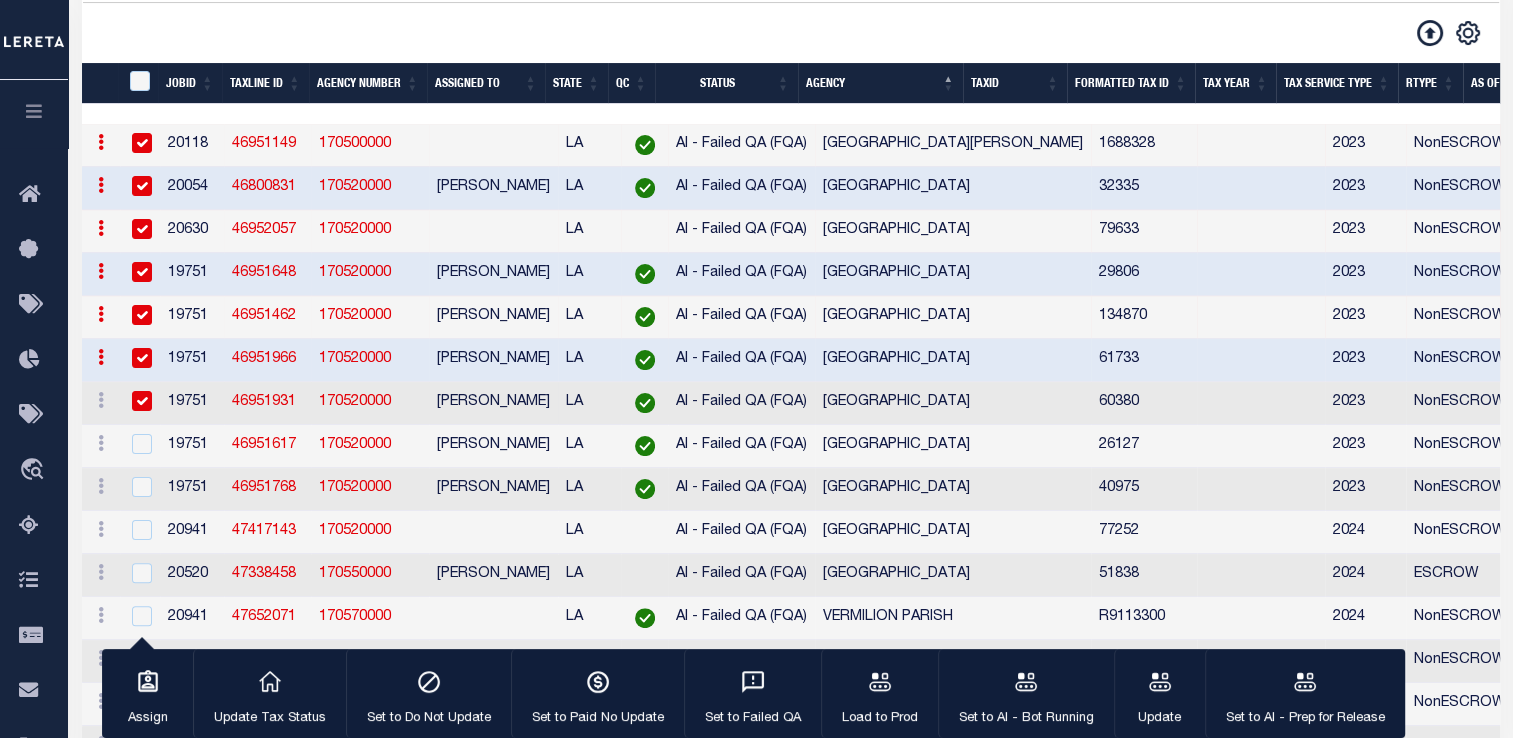 checkbox on "true" 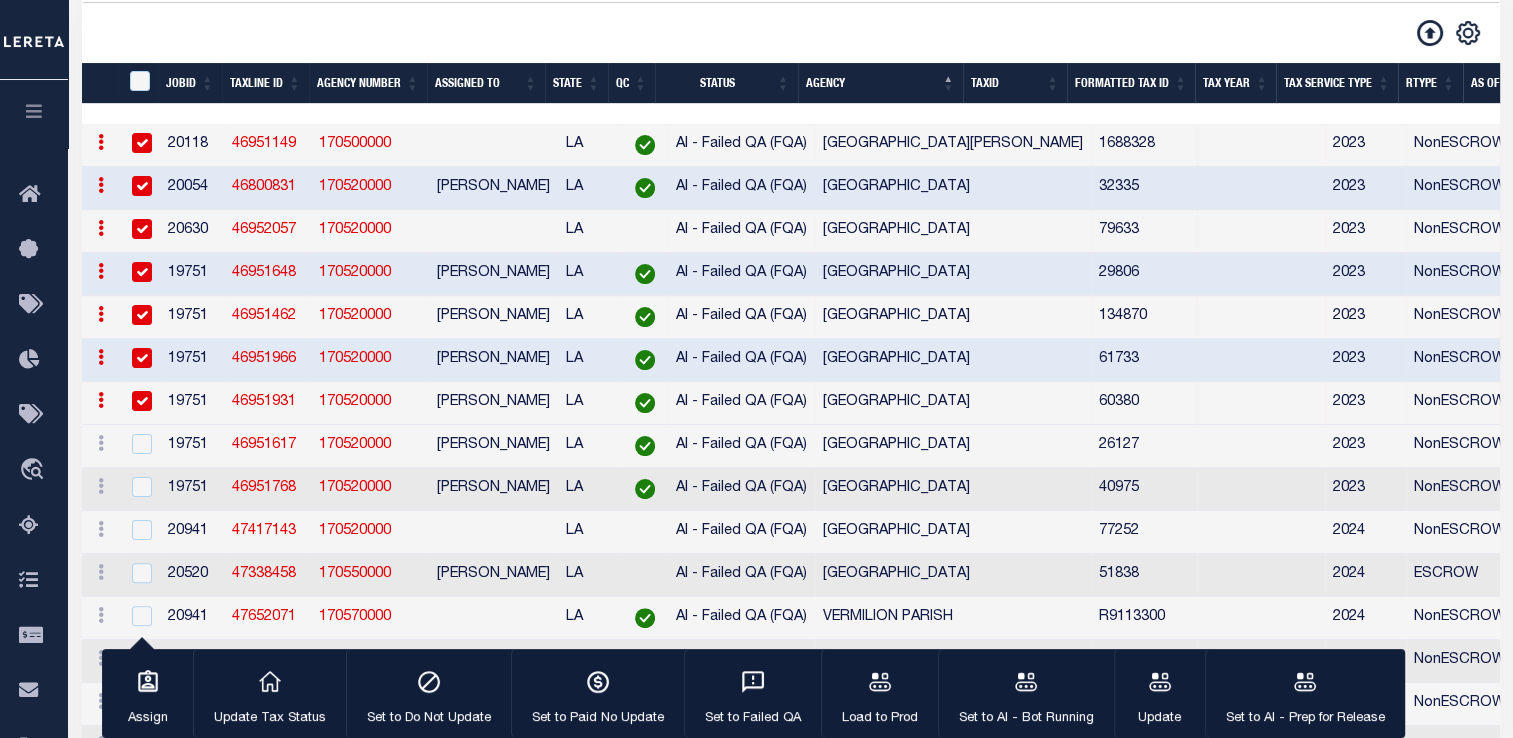 click at bounding box center (140, 446) 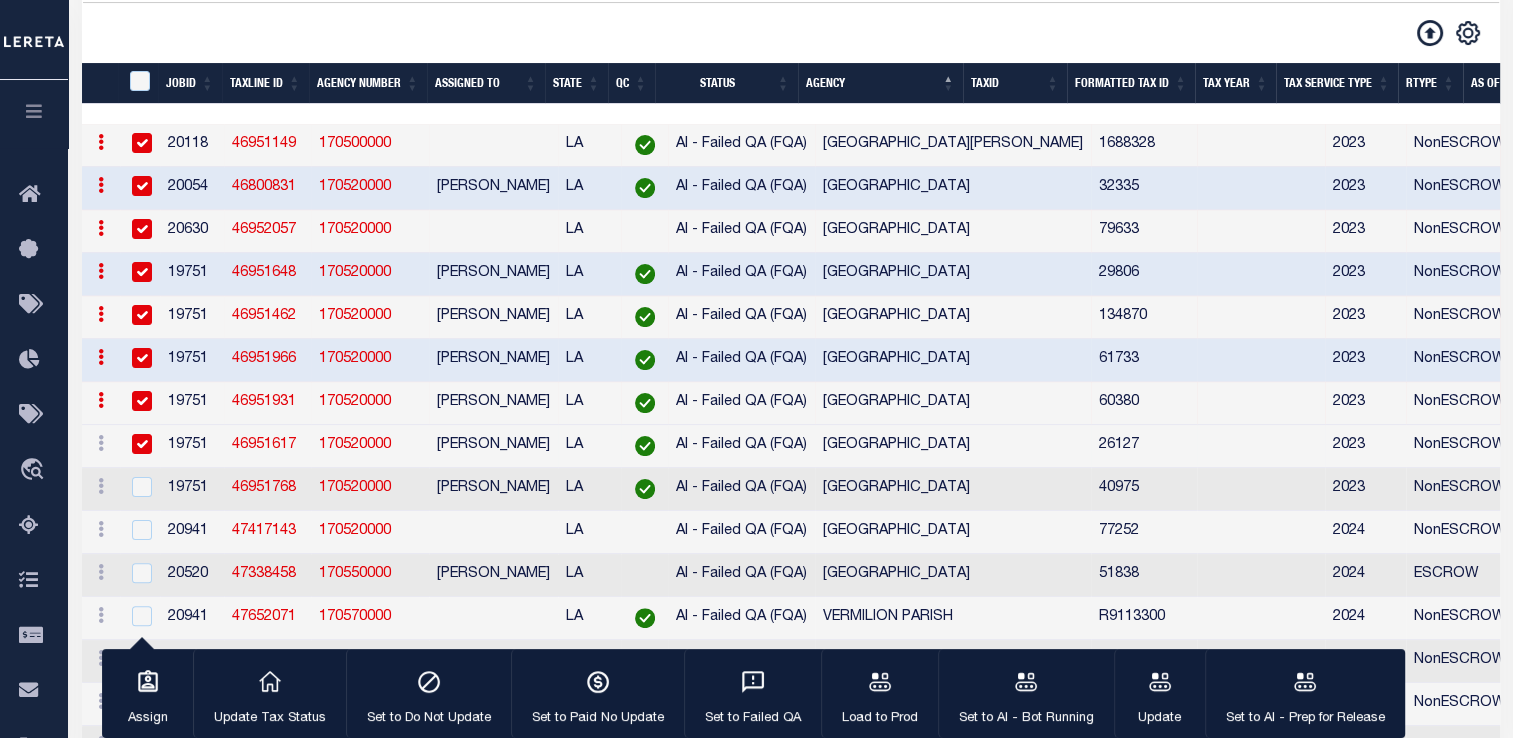 checkbox on "true" 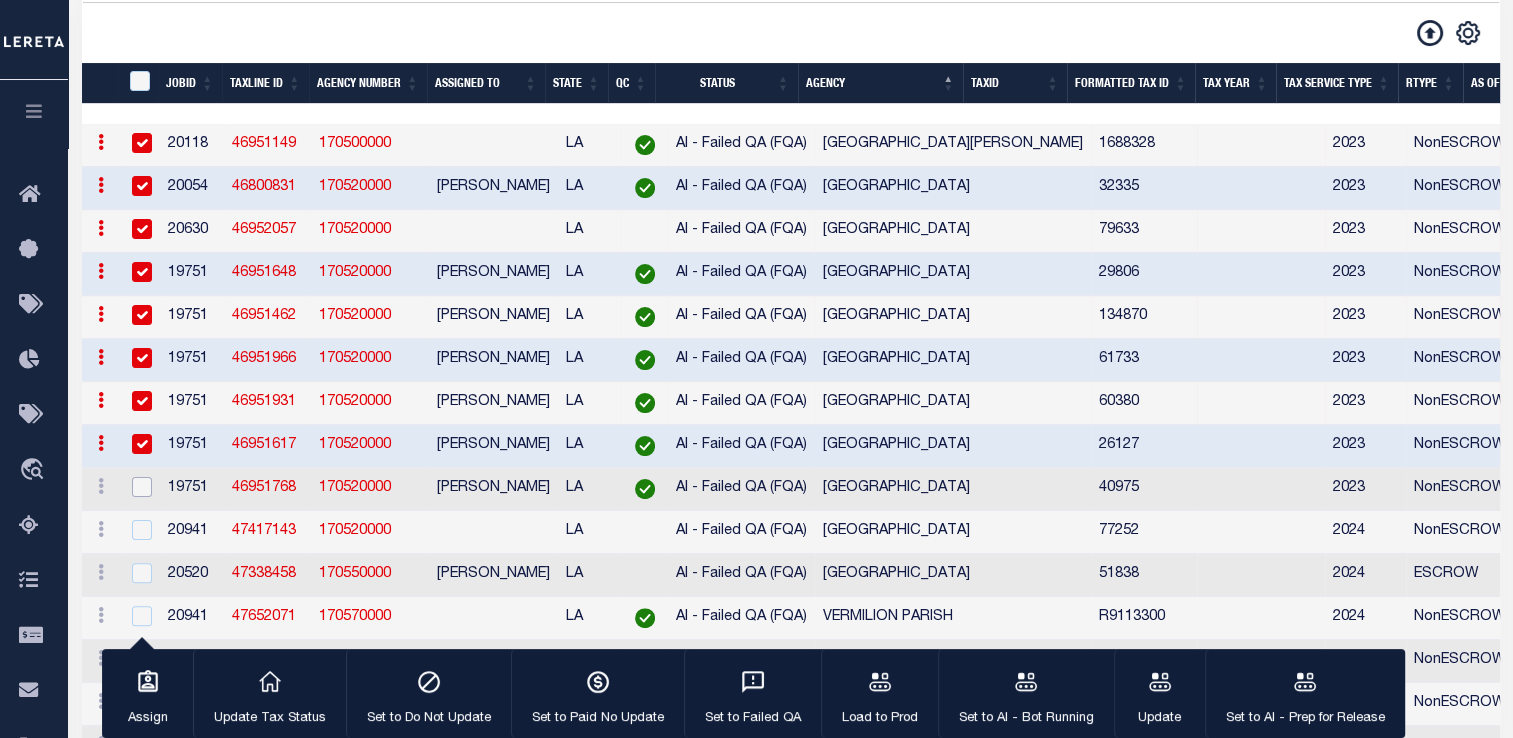 click at bounding box center [142, 487] 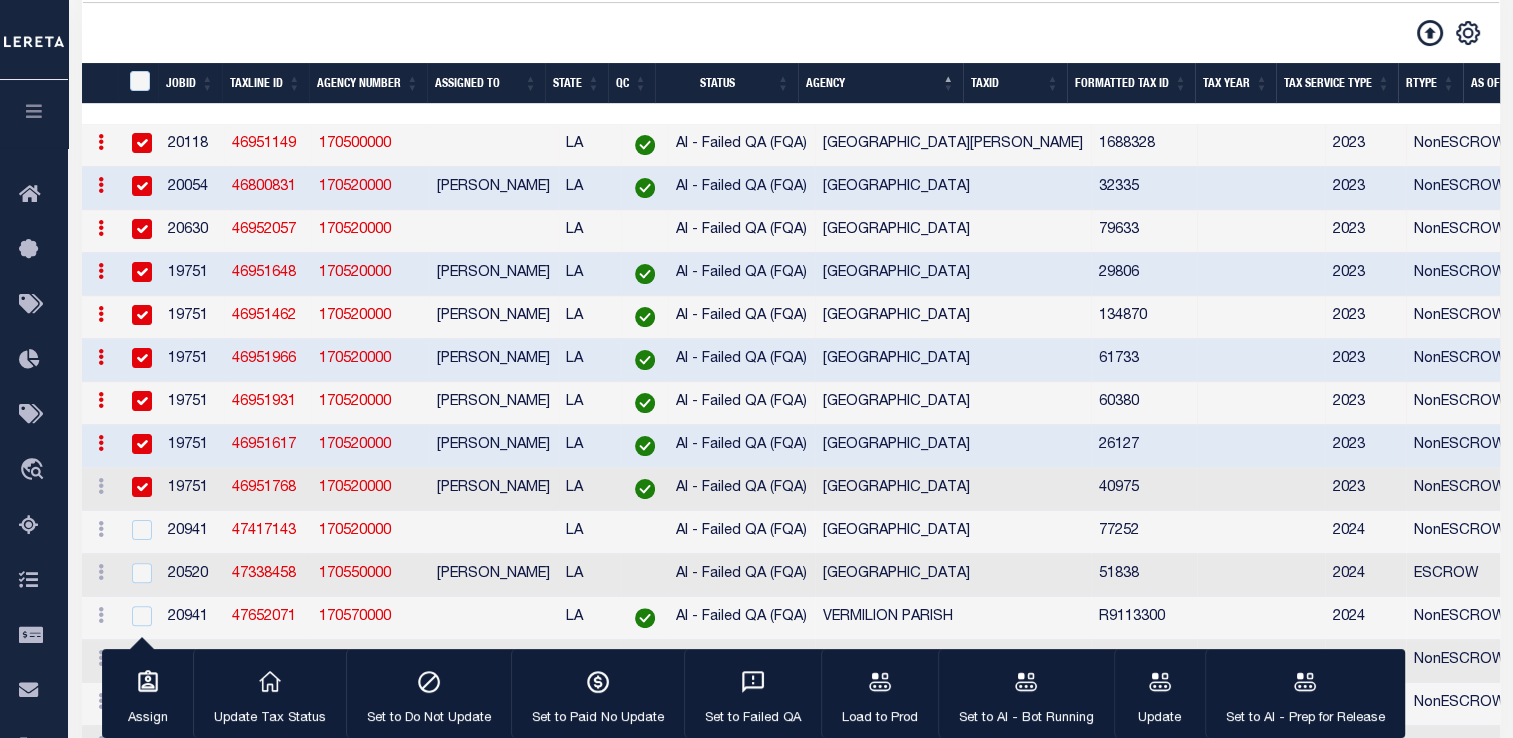 checkbox on "true" 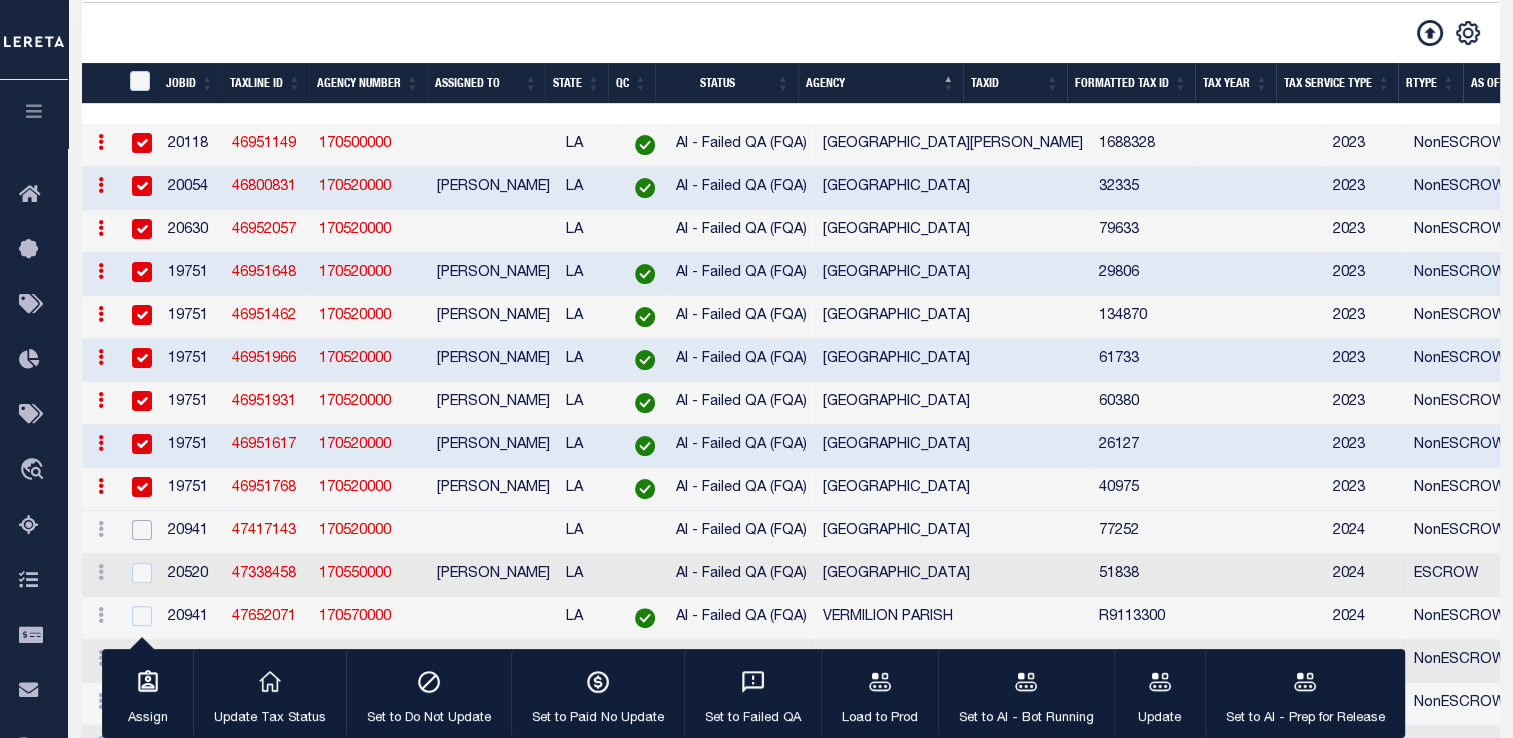 click at bounding box center [142, 530] 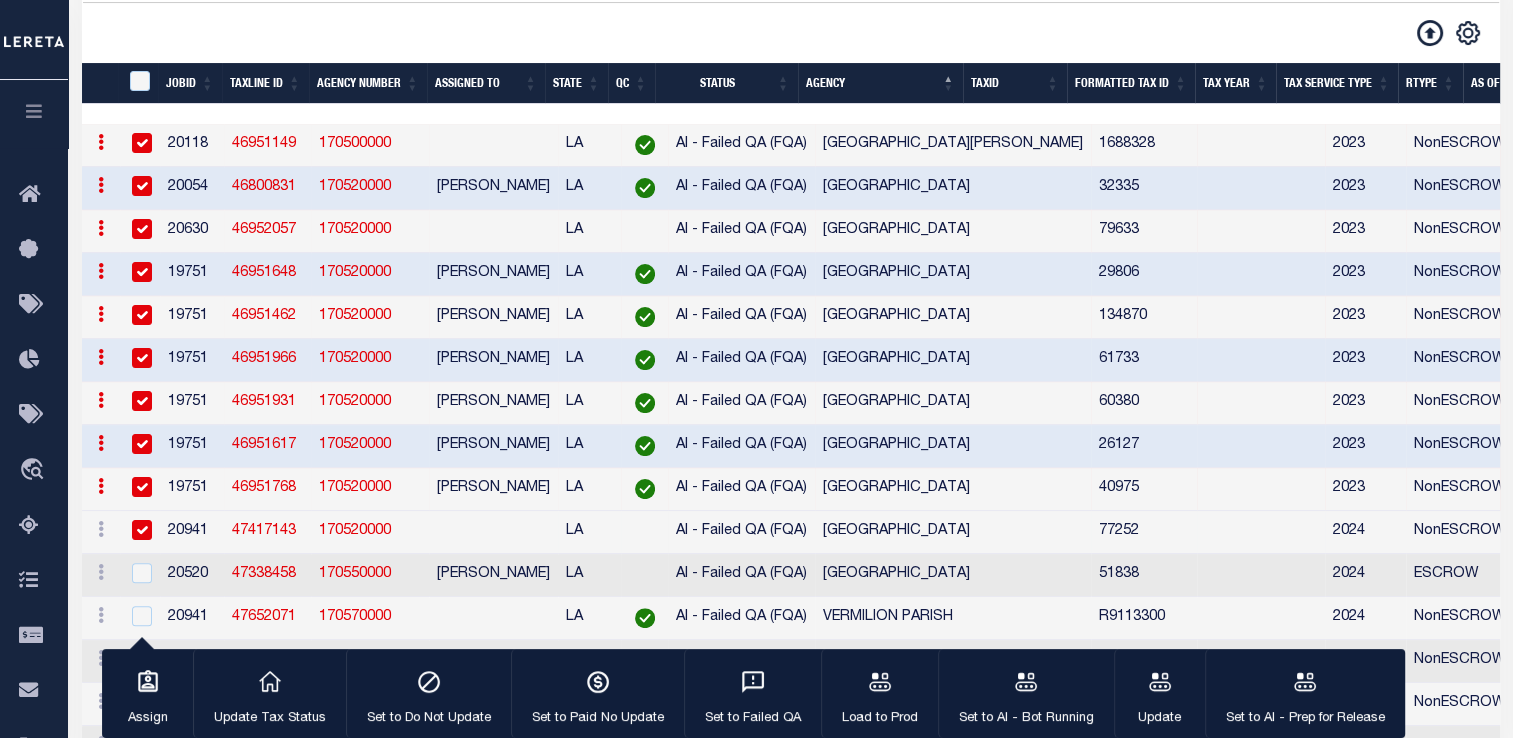 checkbox on "true" 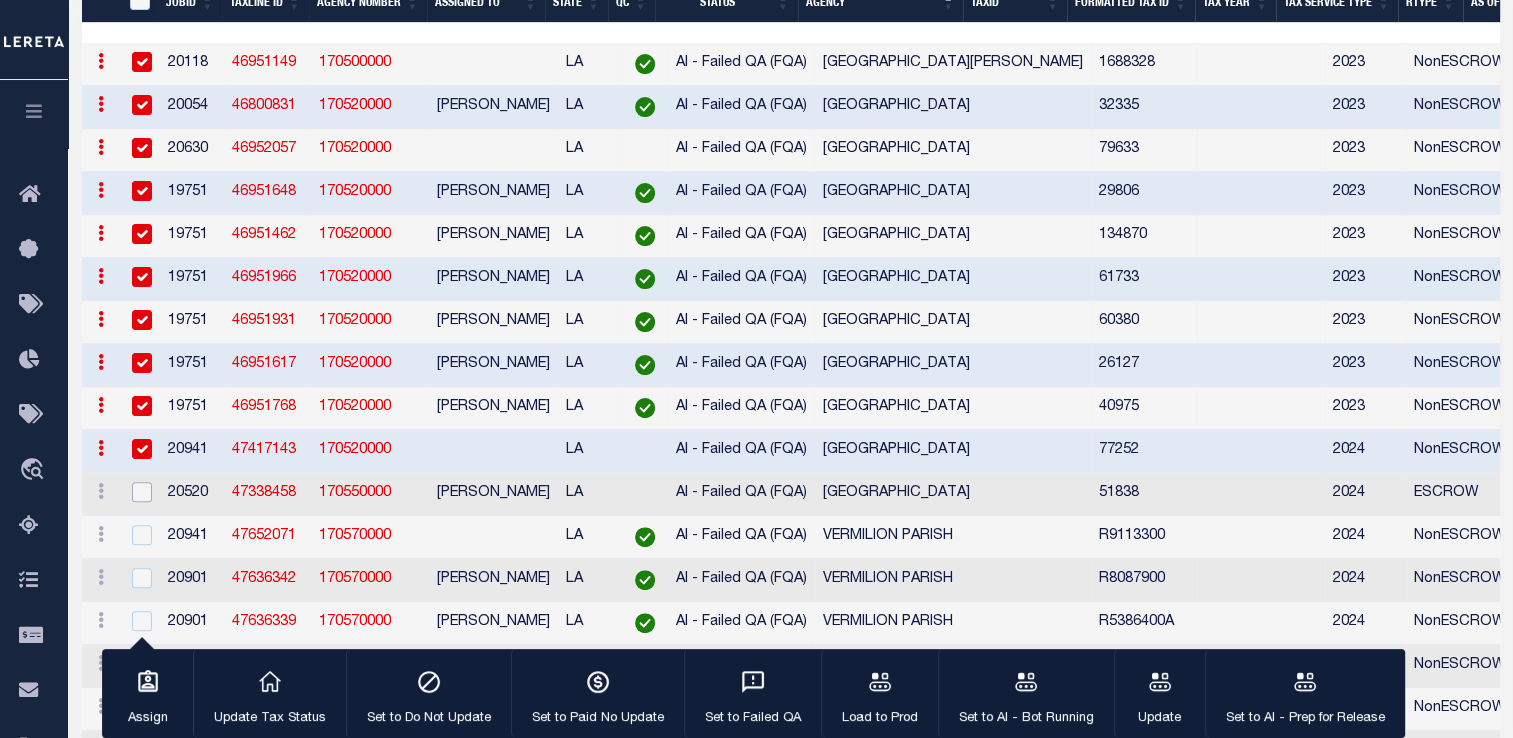 click at bounding box center [142, 492] 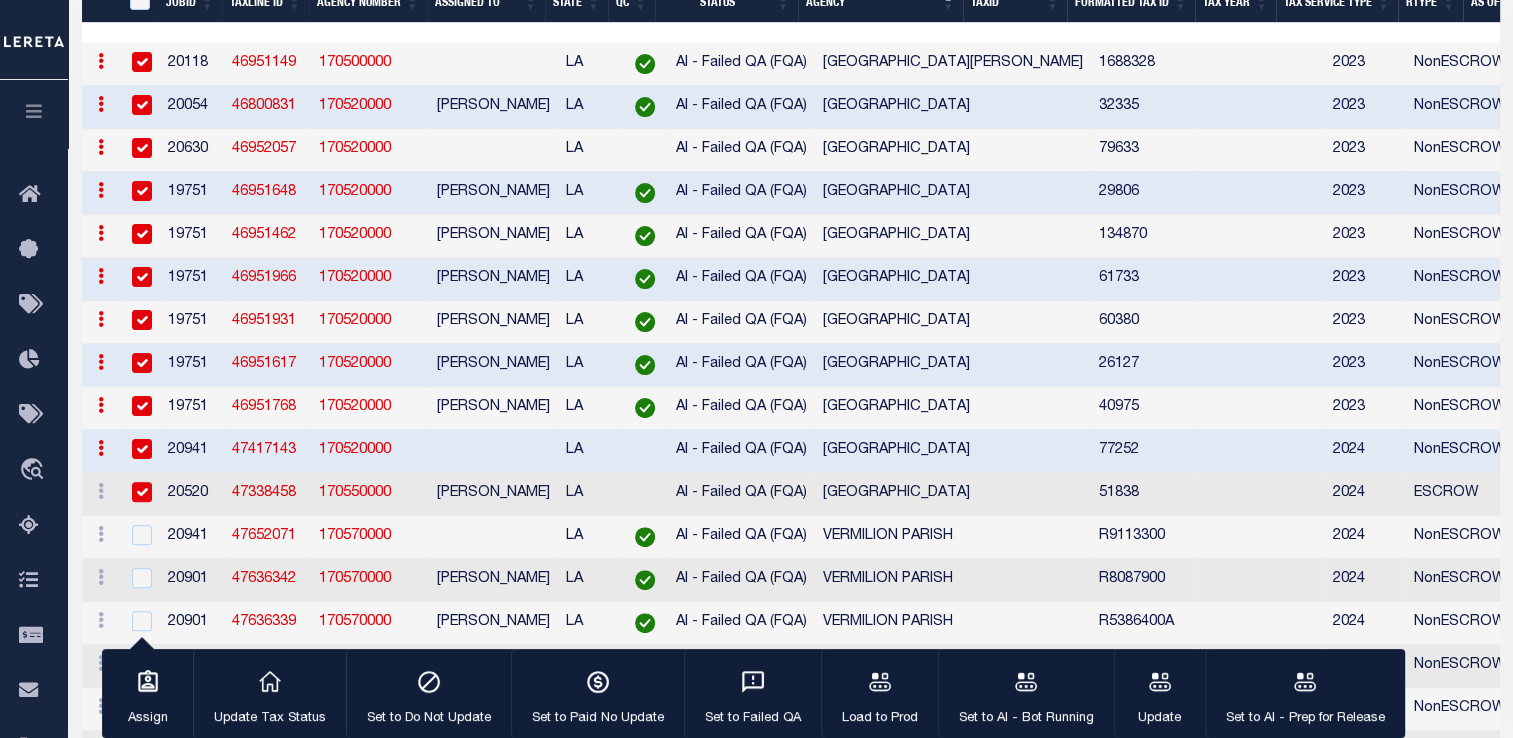 checkbox on "true" 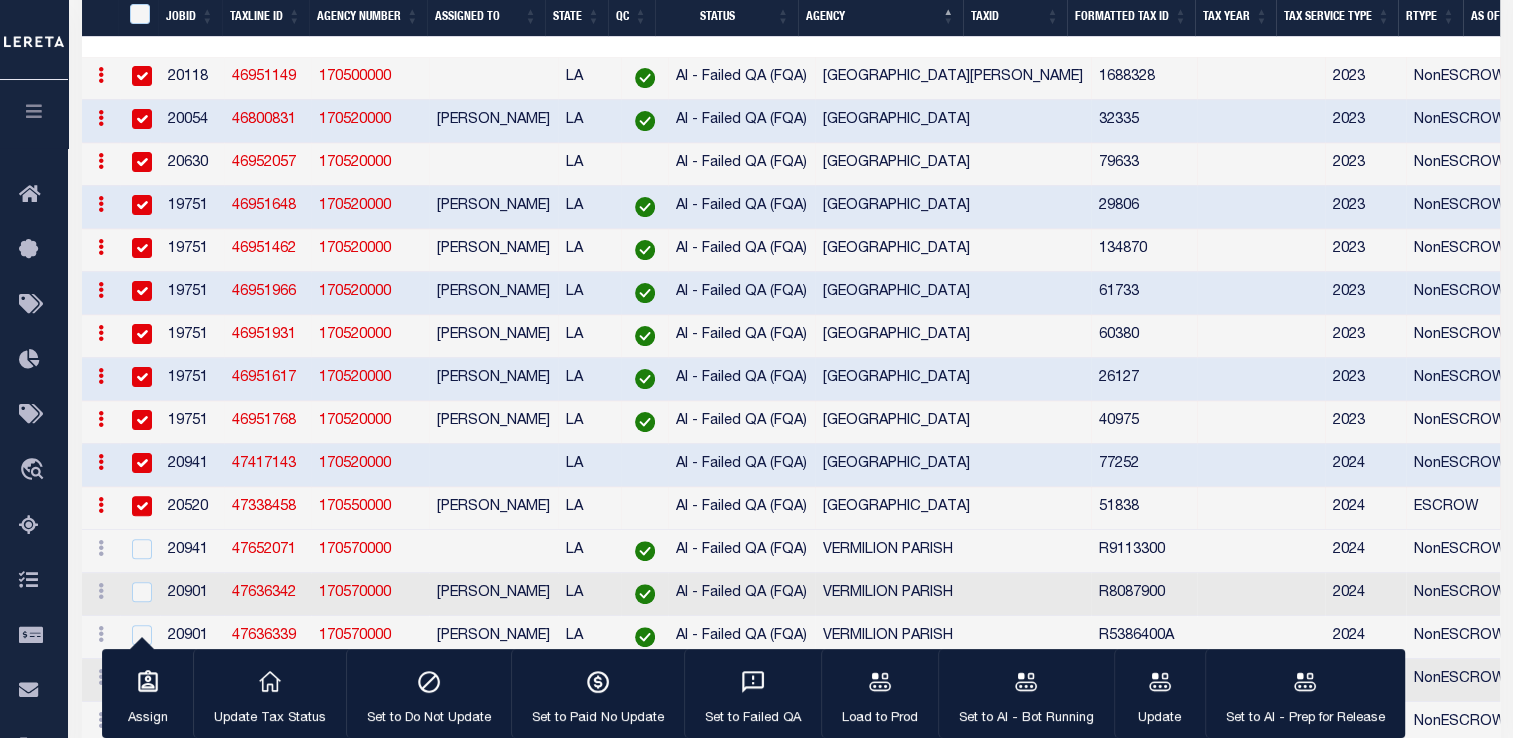 scroll, scrollTop: 468, scrollLeft: 0, axis: vertical 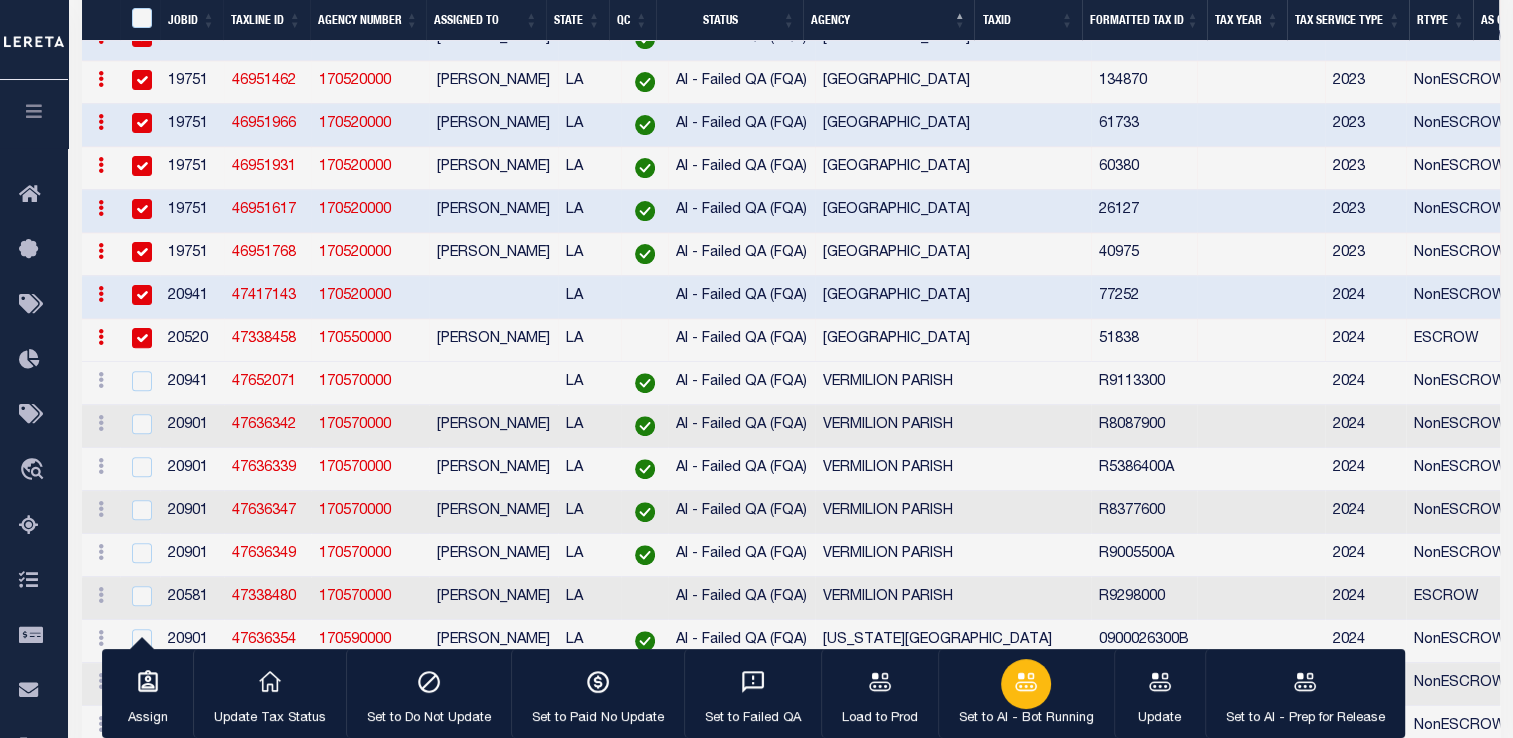 click at bounding box center (1026, 684) 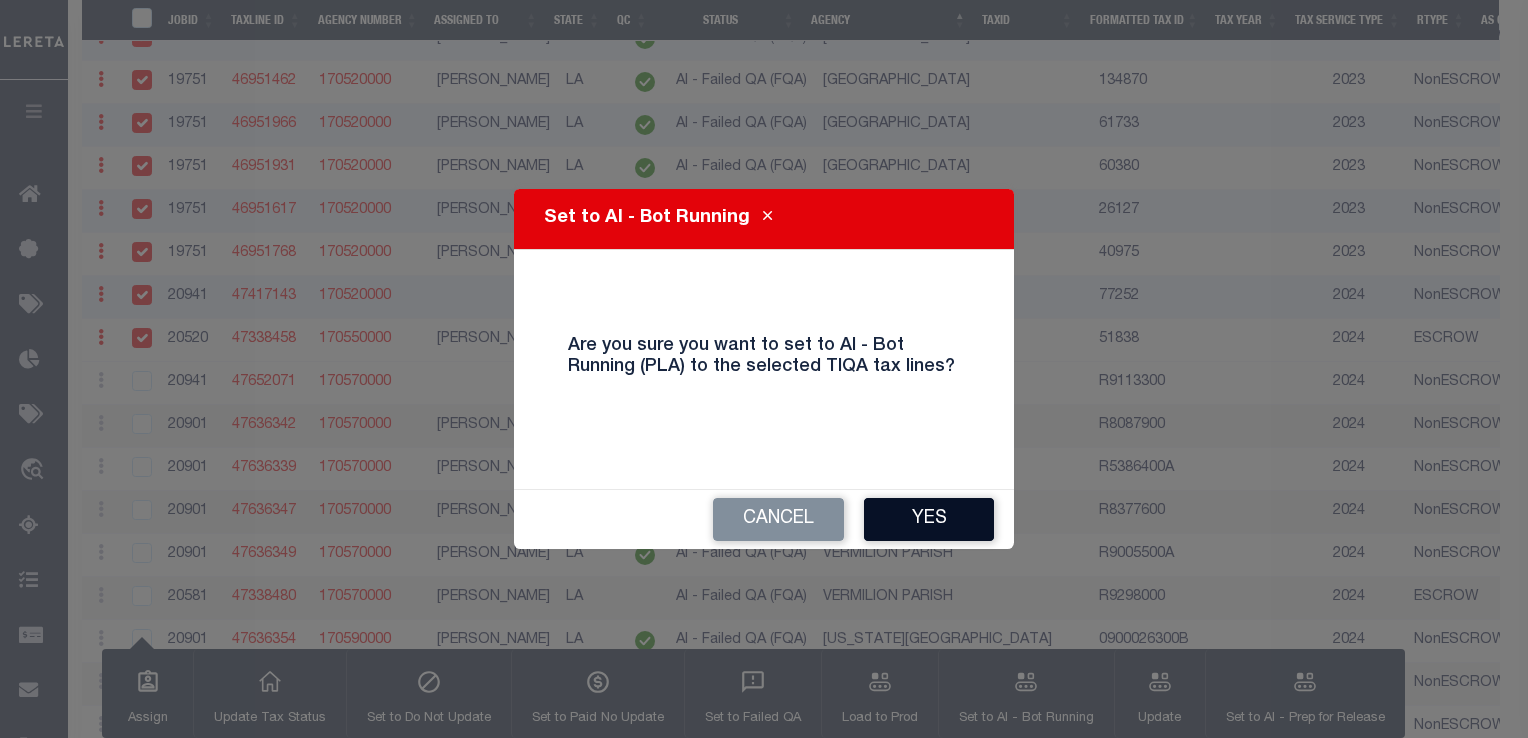 click on "Yes" at bounding box center (929, 519) 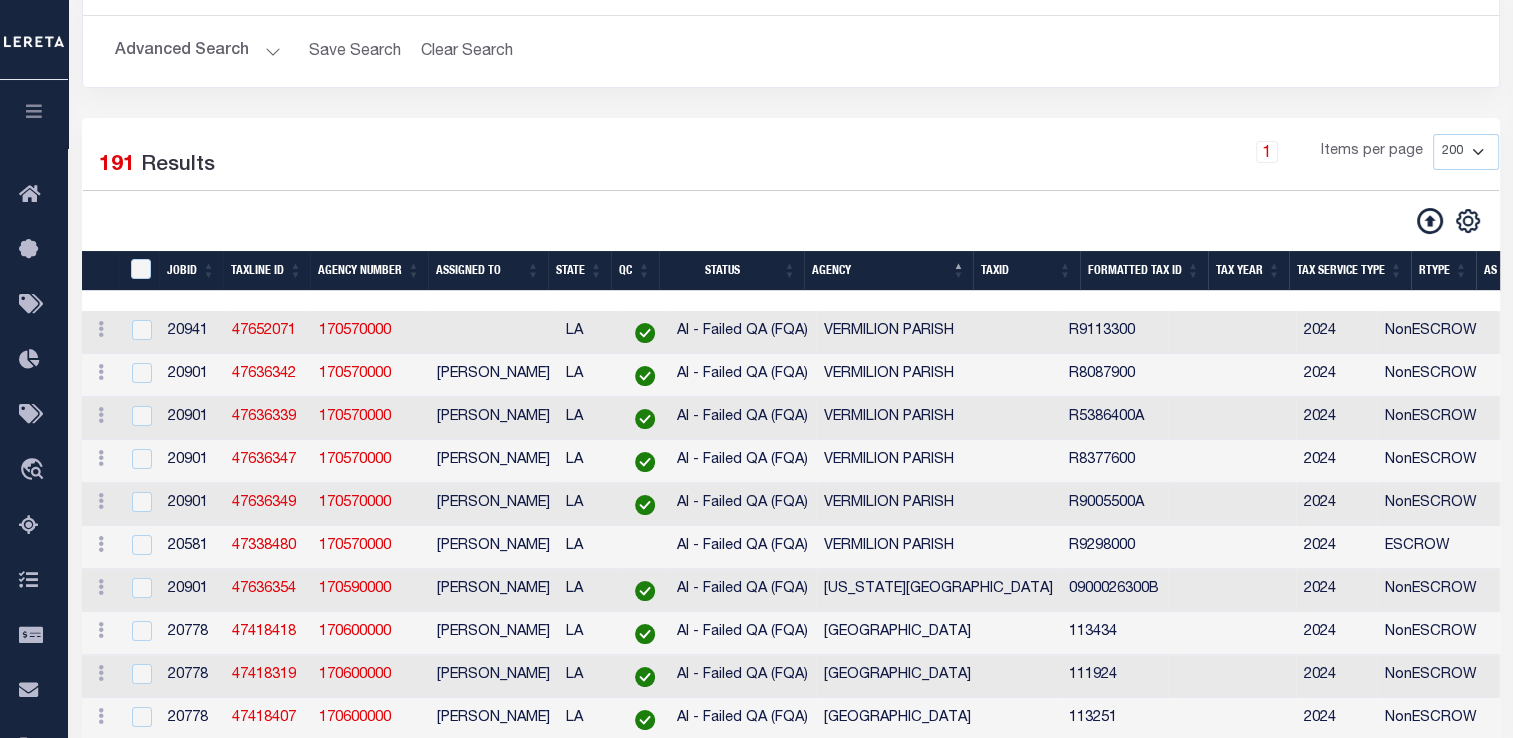 scroll, scrollTop: 256, scrollLeft: 0, axis: vertical 